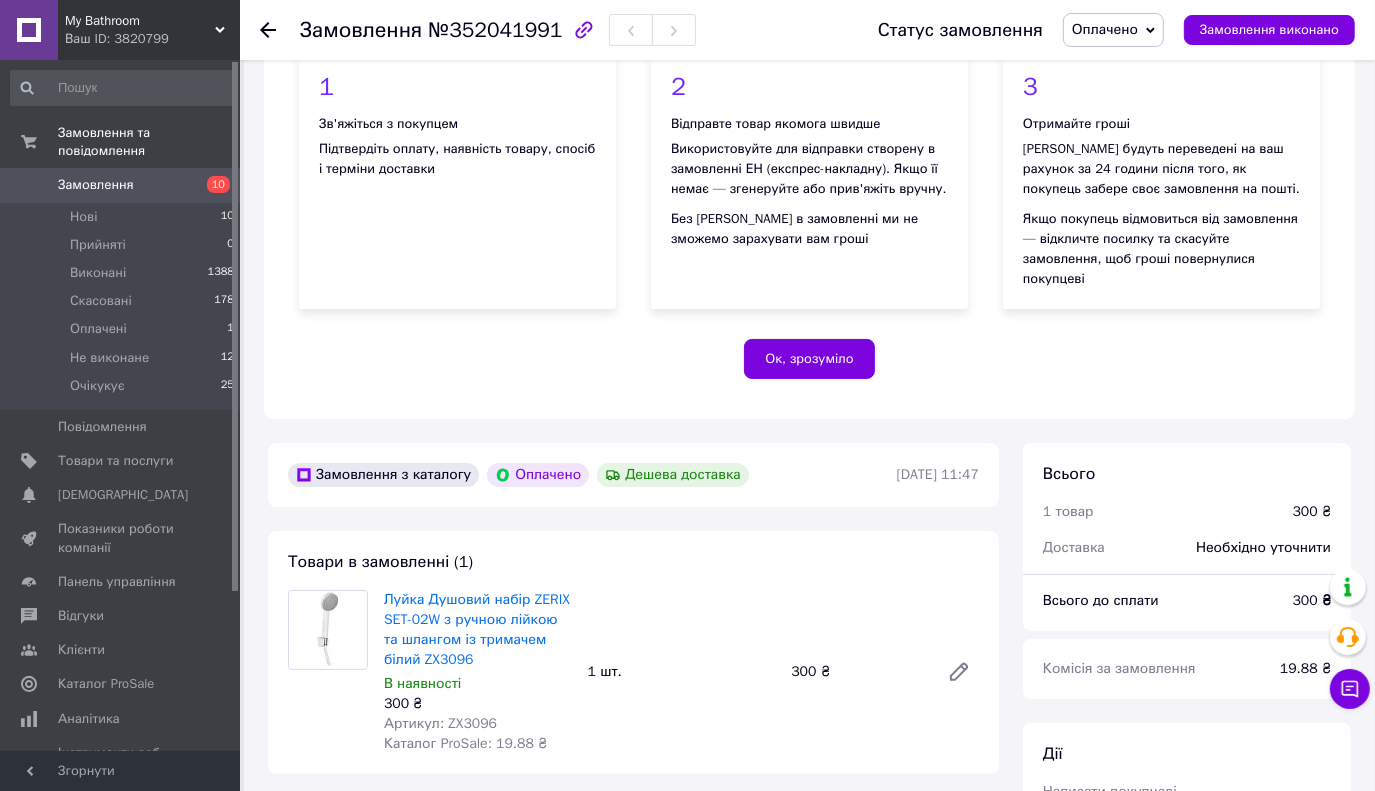 scroll, scrollTop: 600, scrollLeft: 0, axis: vertical 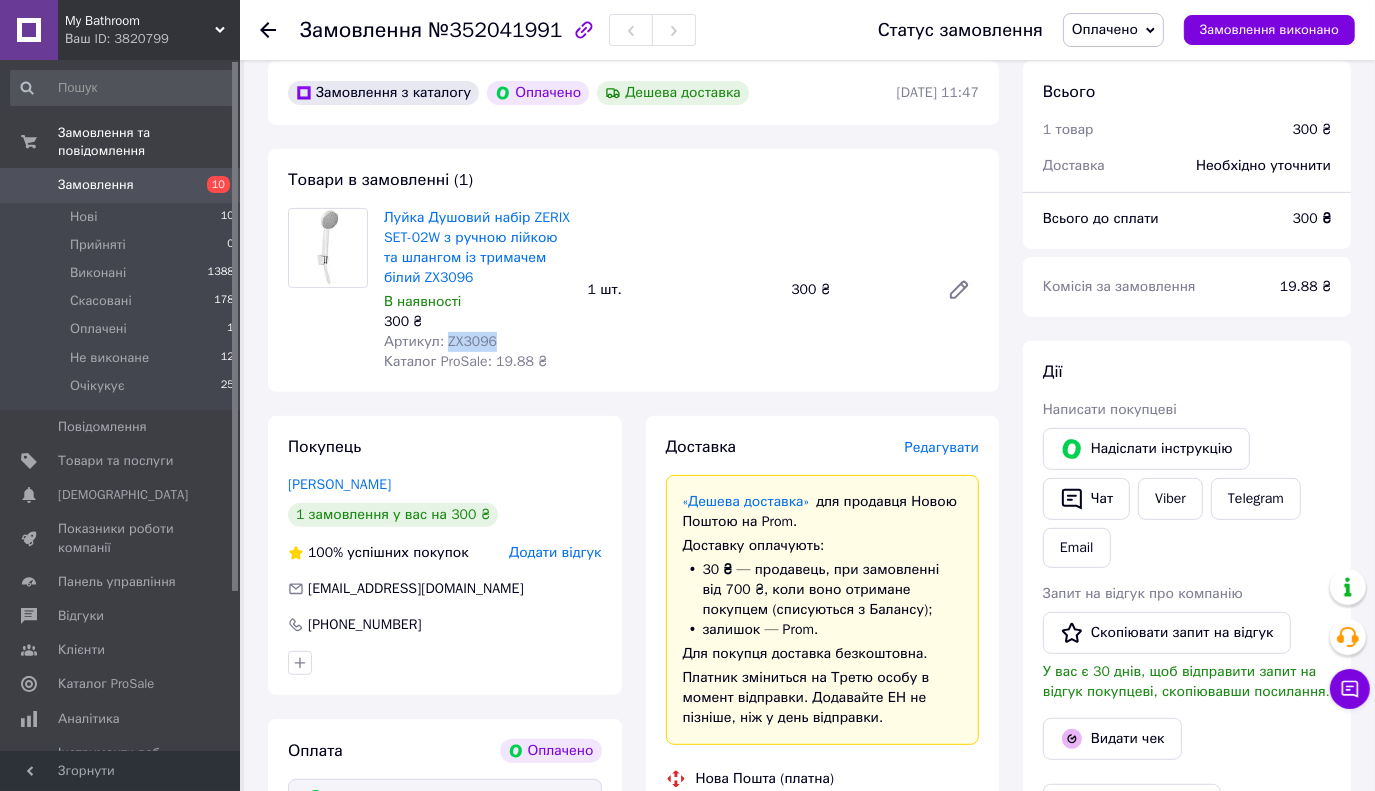 drag, startPoint x: 503, startPoint y: 327, endPoint x: 442, endPoint y: 323, distance: 61.13101 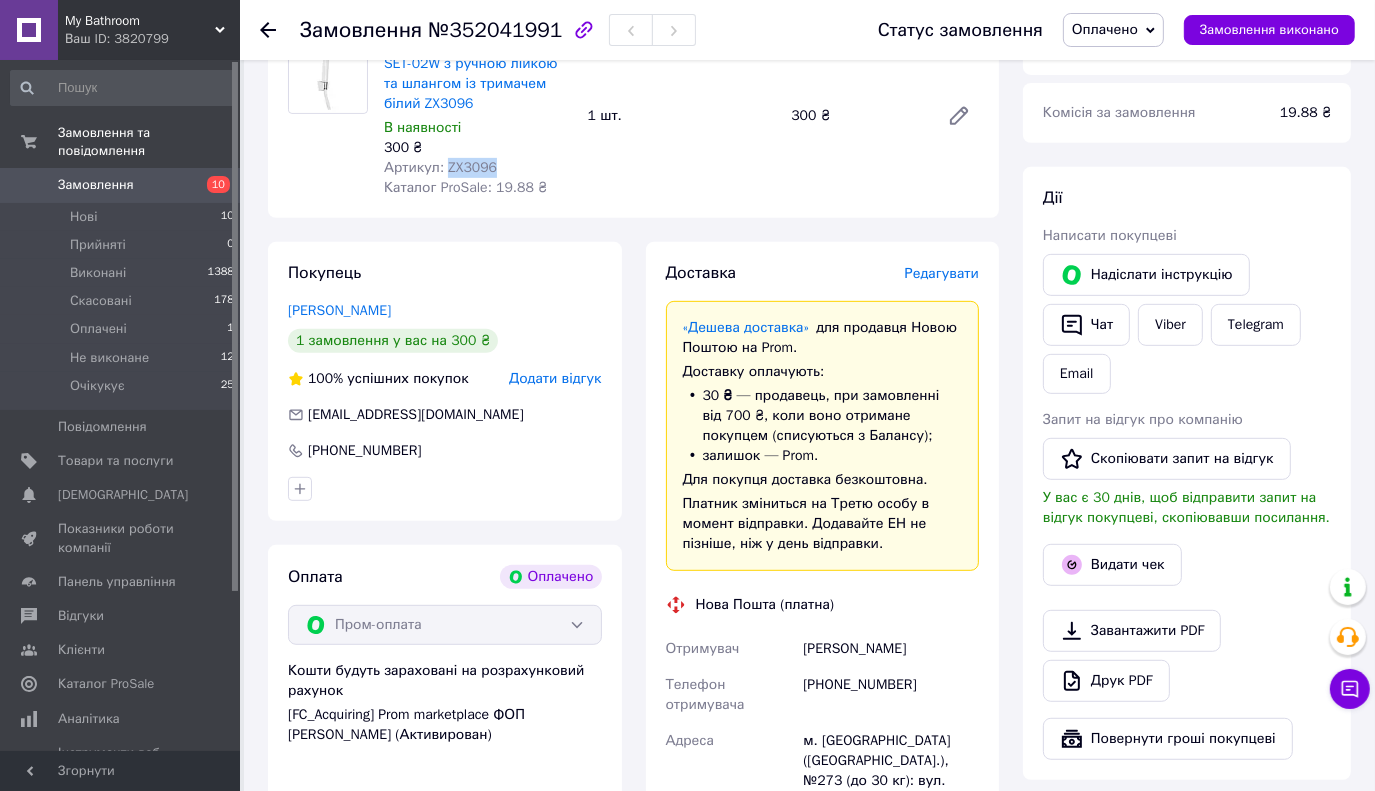 scroll, scrollTop: 900, scrollLeft: 0, axis: vertical 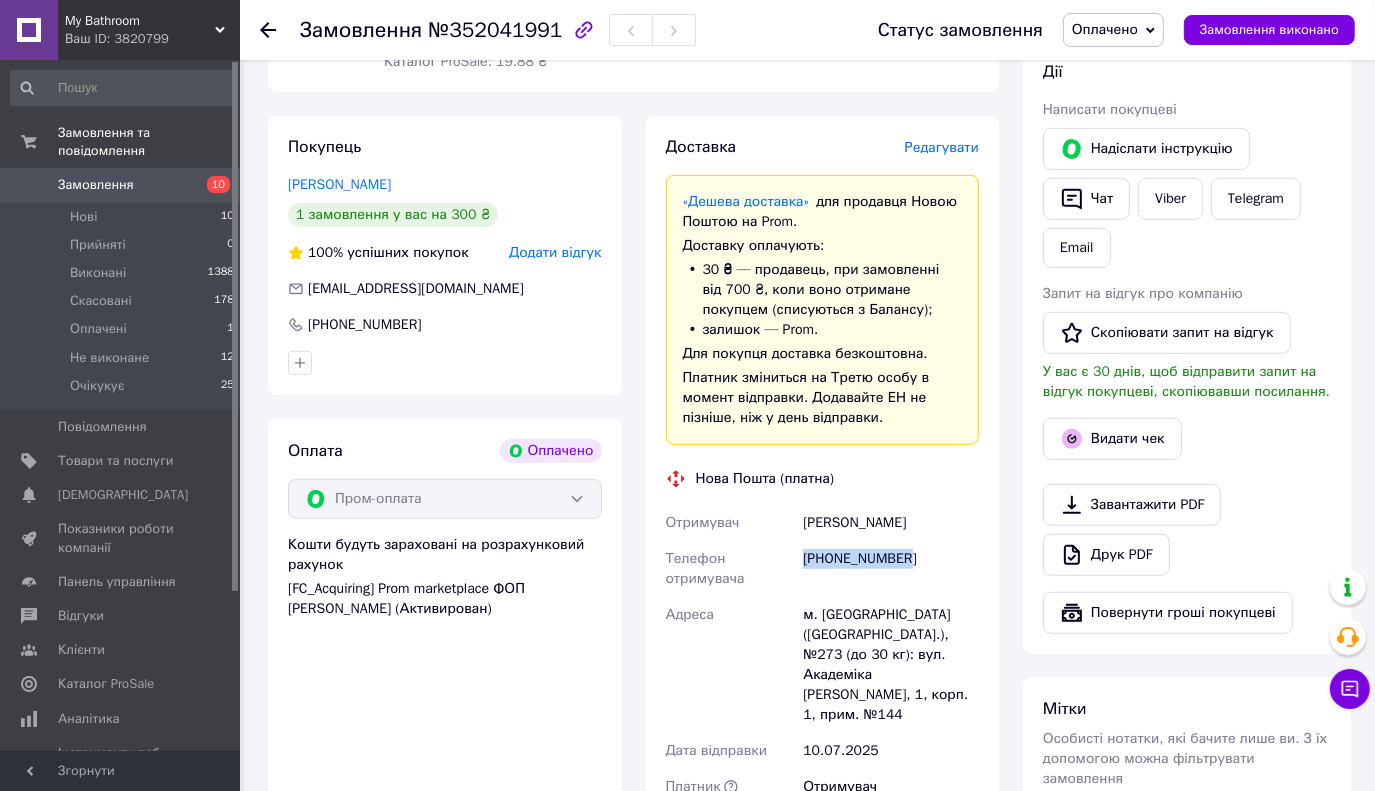 drag, startPoint x: 910, startPoint y: 539, endPoint x: 802, endPoint y: 542, distance: 108.04166 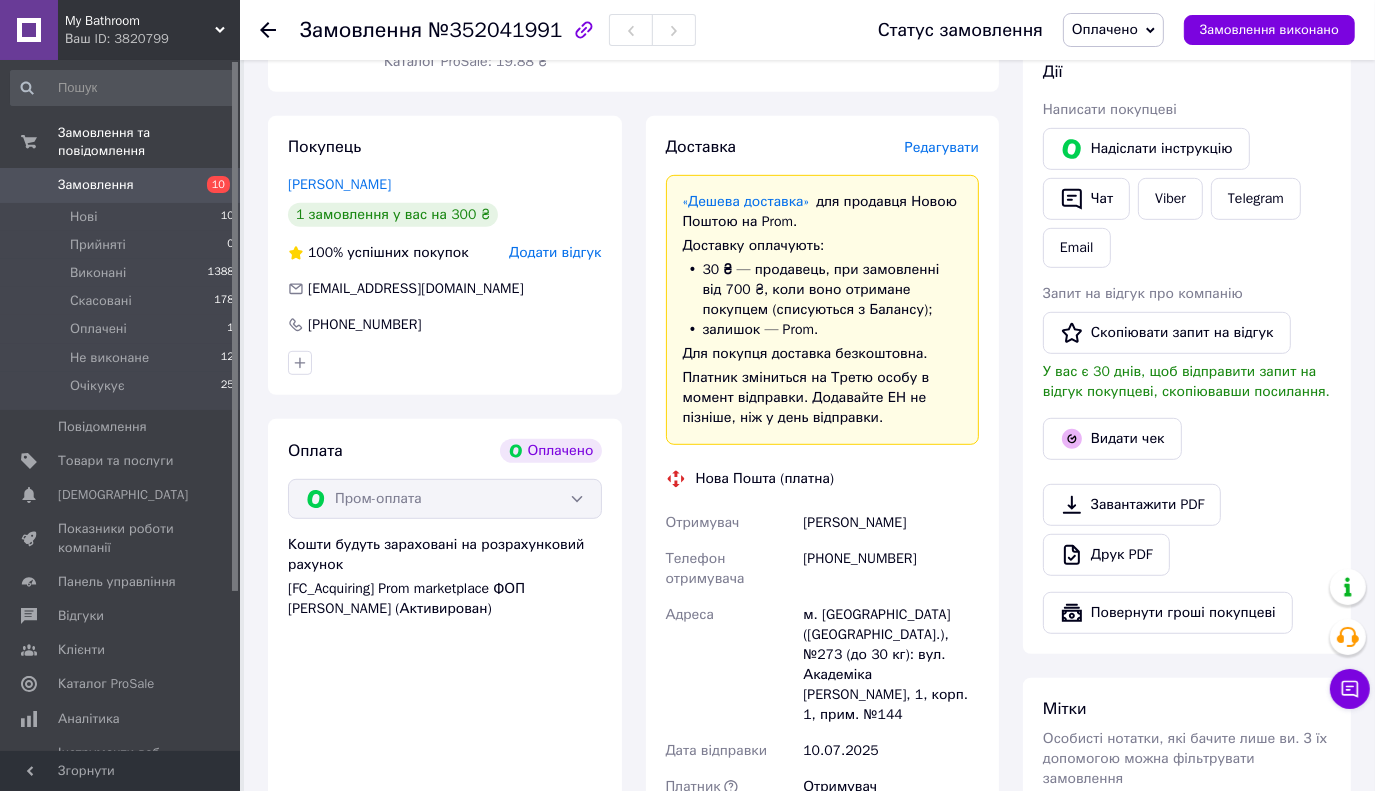 click on "Замовлення №352041991" at bounding box center (569, 30) 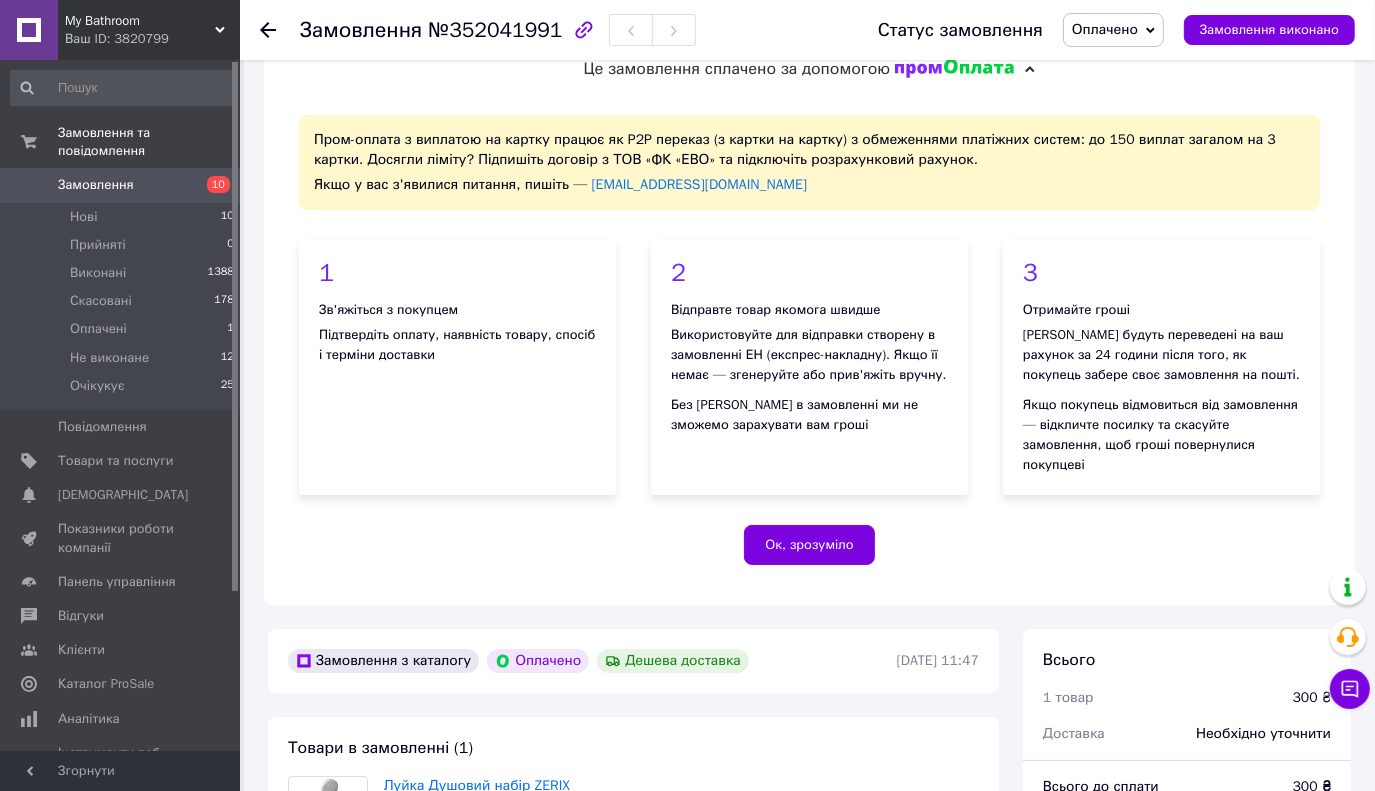 scroll, scrollTop: 200, scrollLeft: 0, axis: vertical 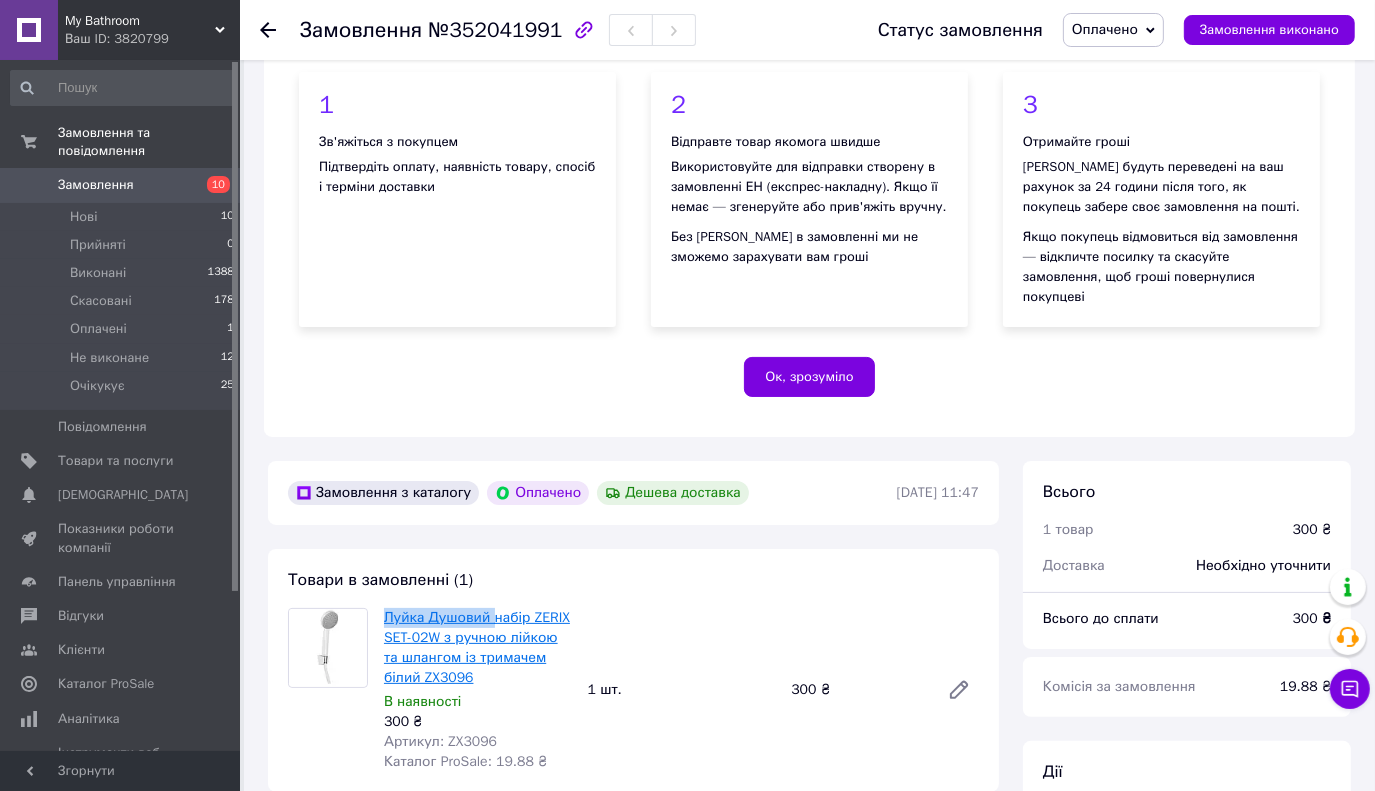 drag, startPoint x: 383, startPoint y: 580, endPoint x: 490, endPoint y: 599, distance: 108.67382 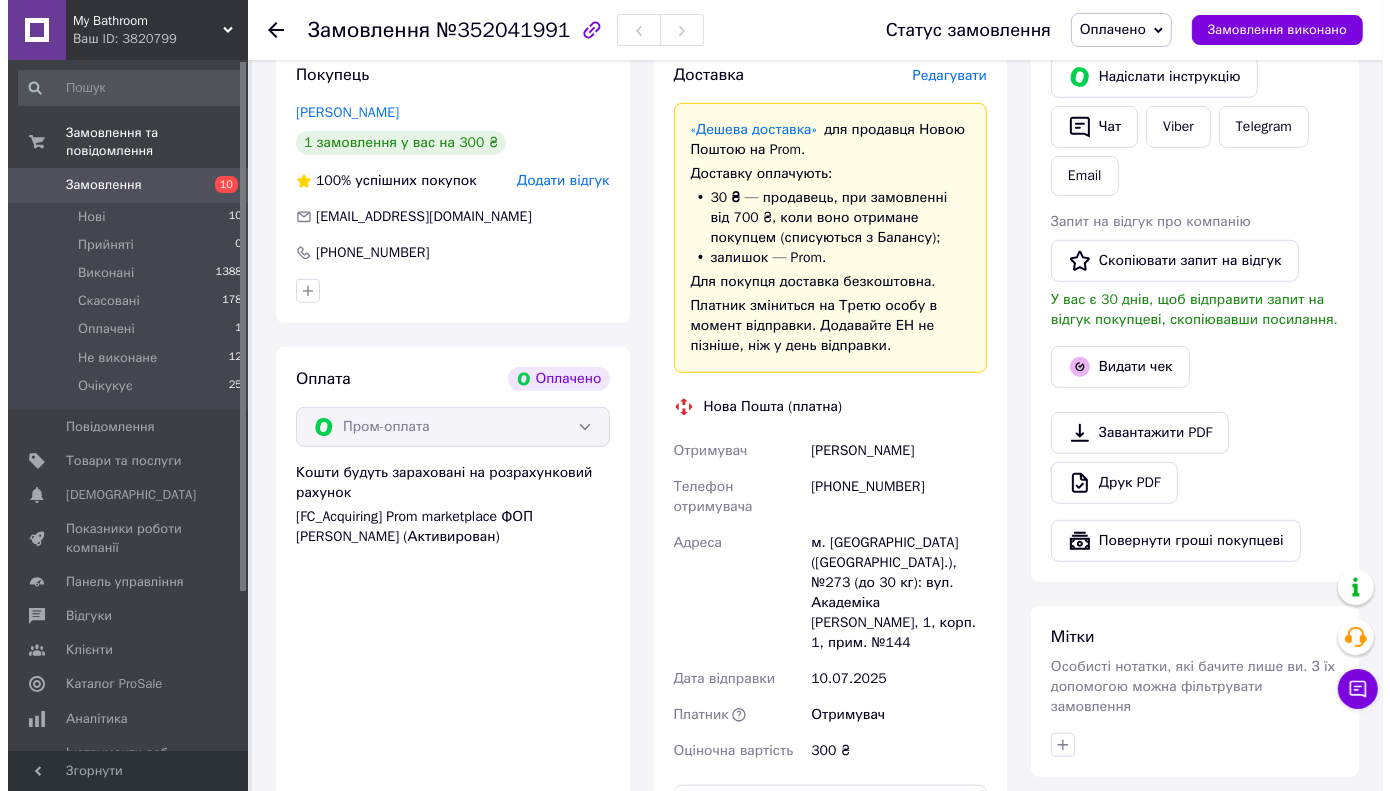 scroll, scrollTop: 700, scrollLeft: 0, axis: vertical 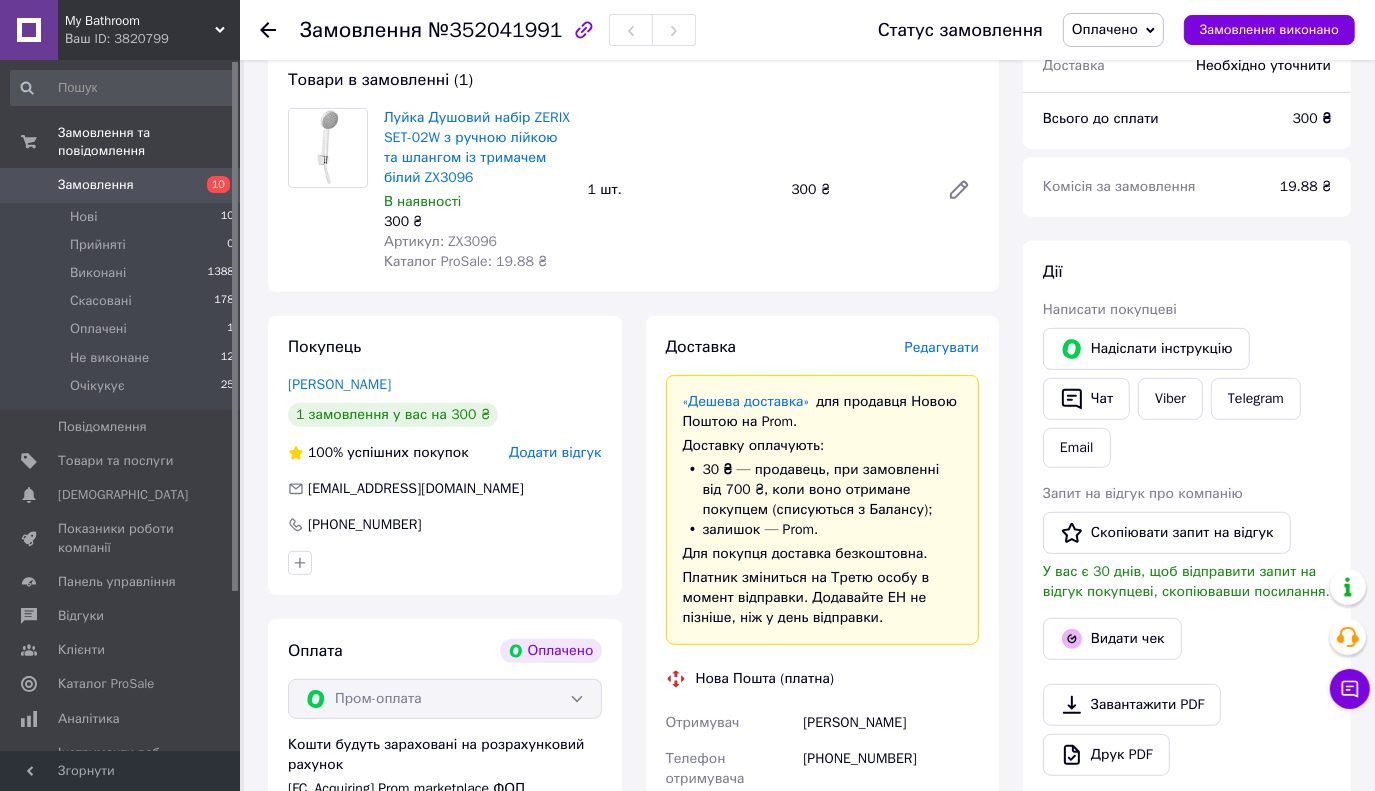 click on "Редагувати" at bounding box center (942, 347) 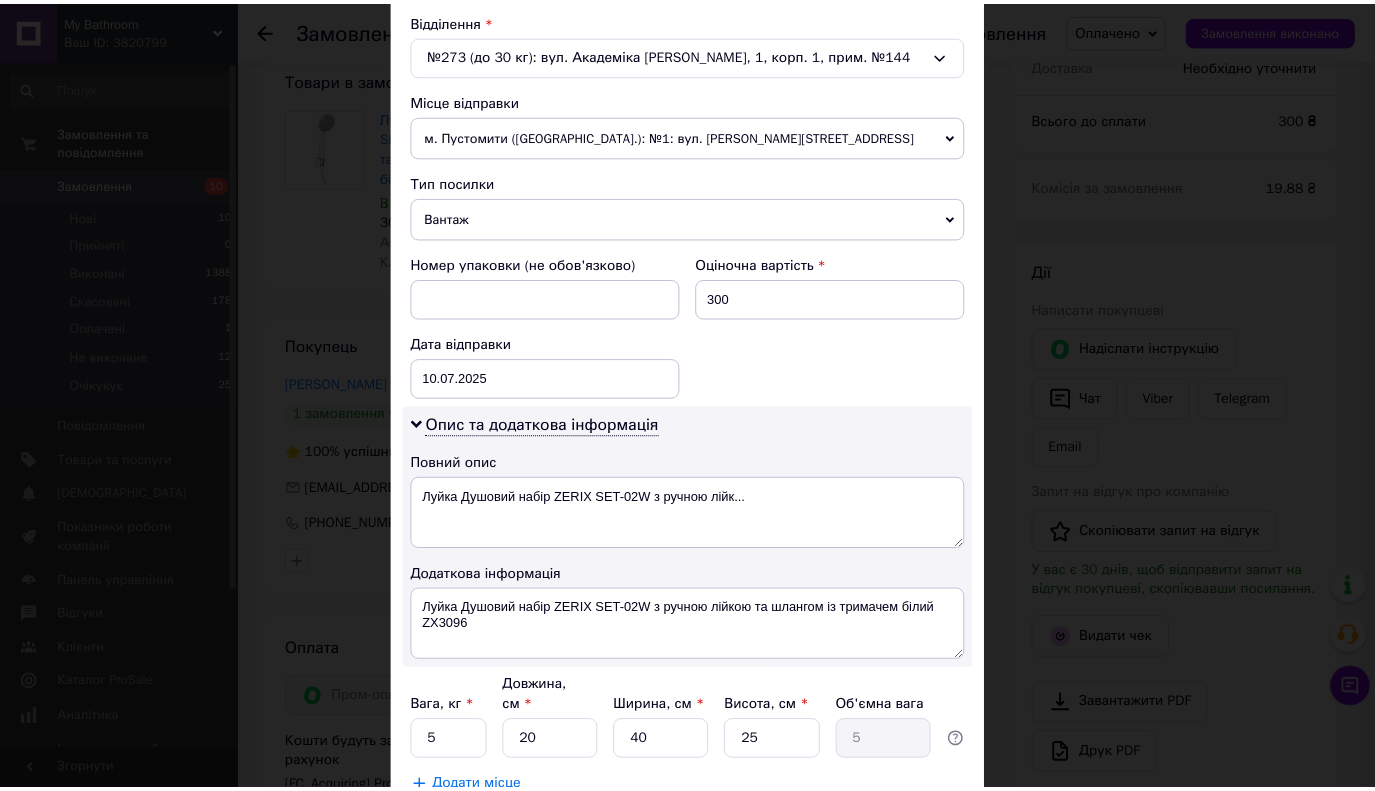 scroll, scrollTop: 700, scrollLeft: 0, axis: vertical 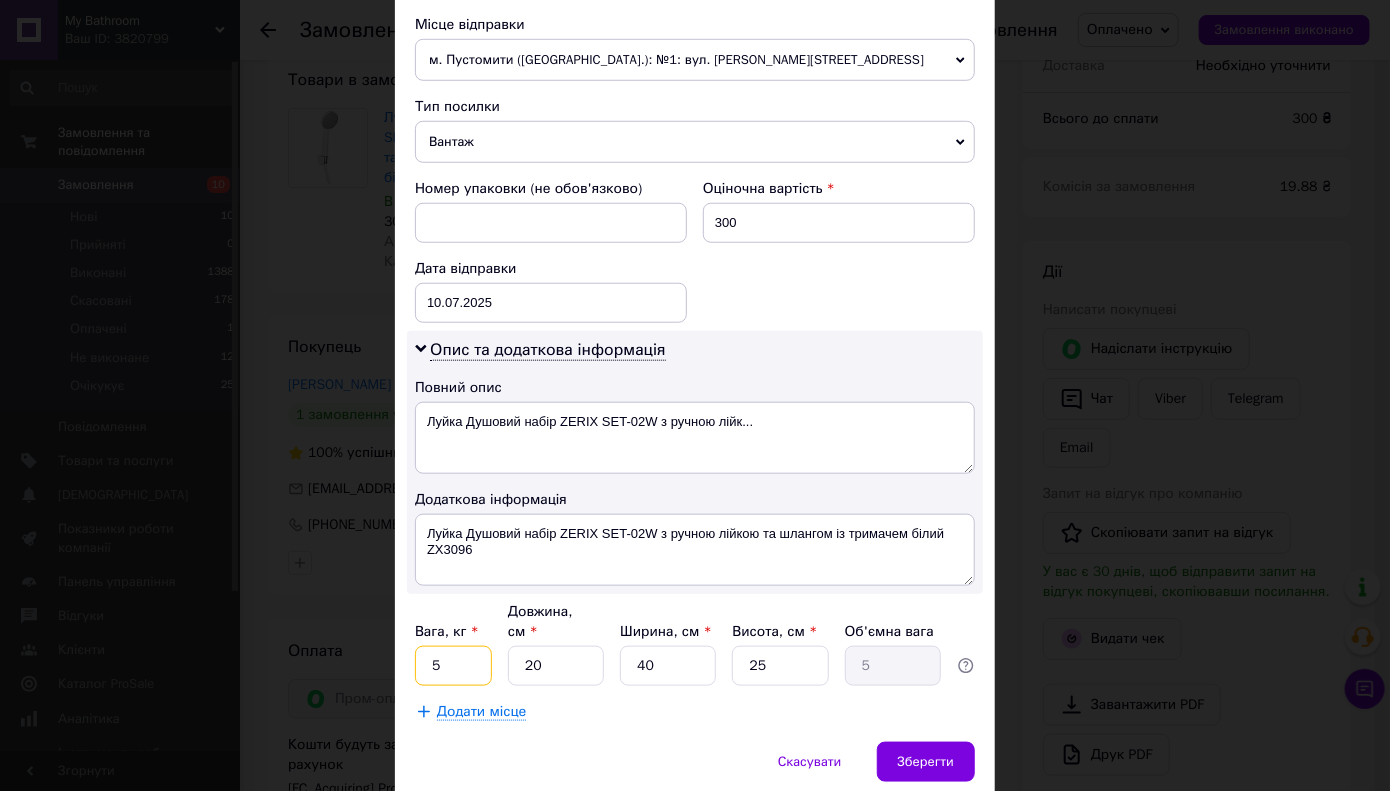 click on "5" at bounding box center (453, 666) 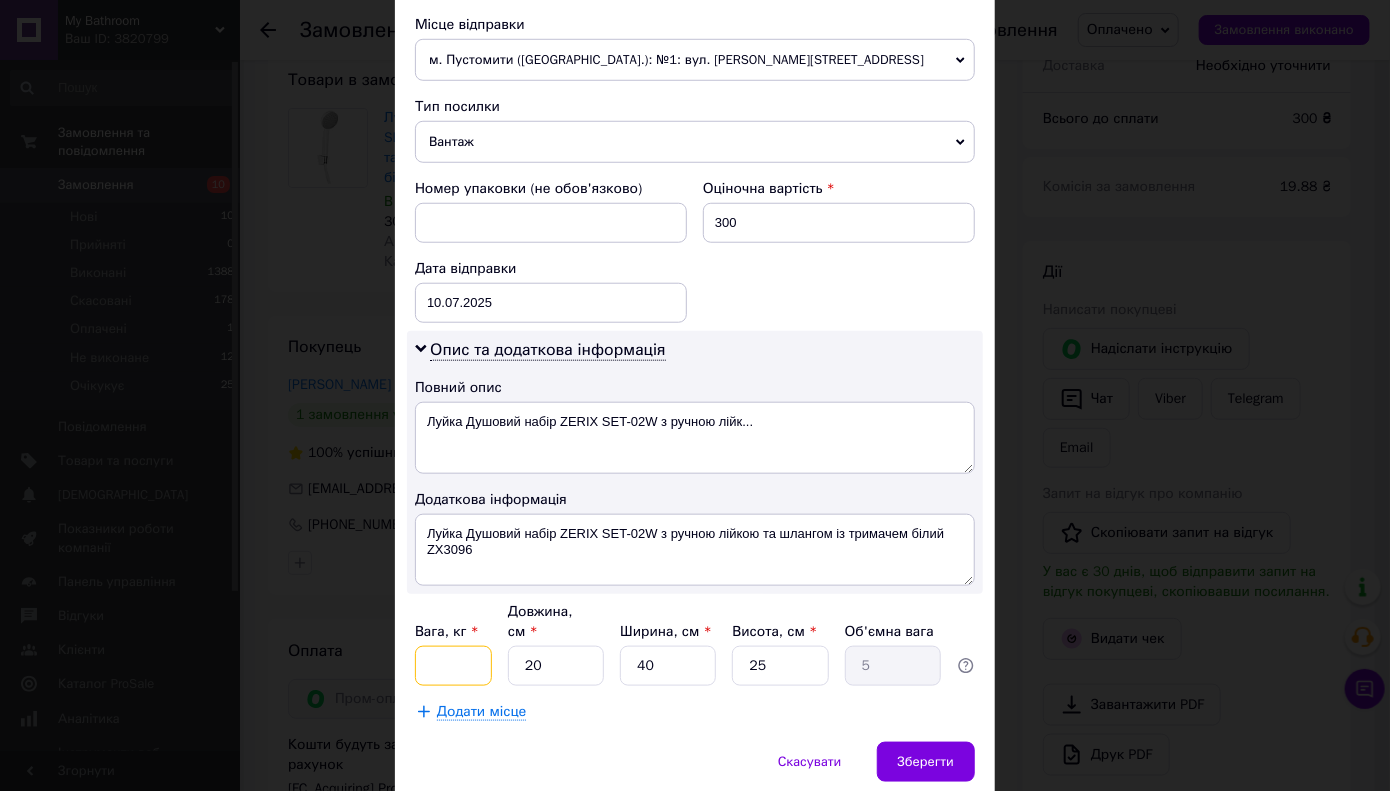 type on "1" 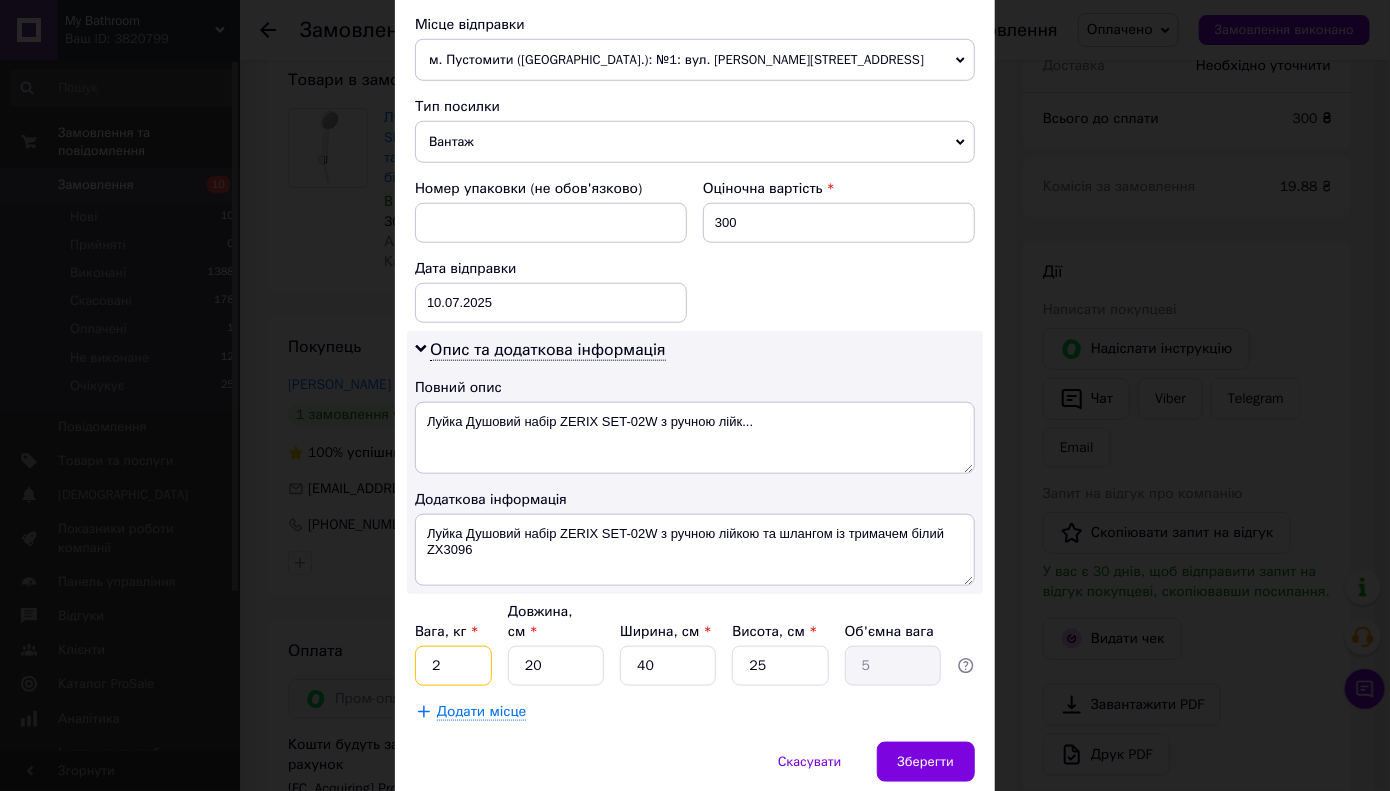 type on "2" 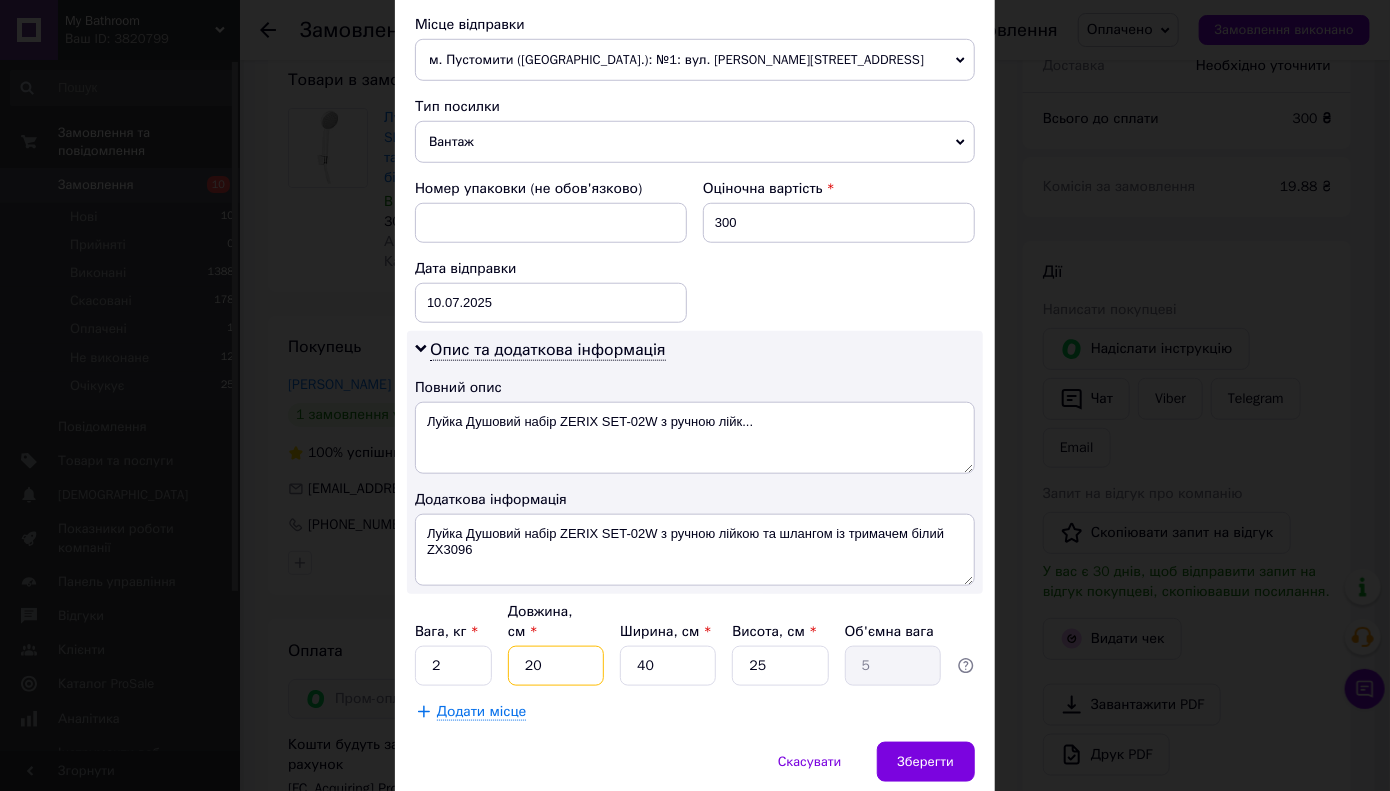 click on "20" at bounding box center (556, 666) 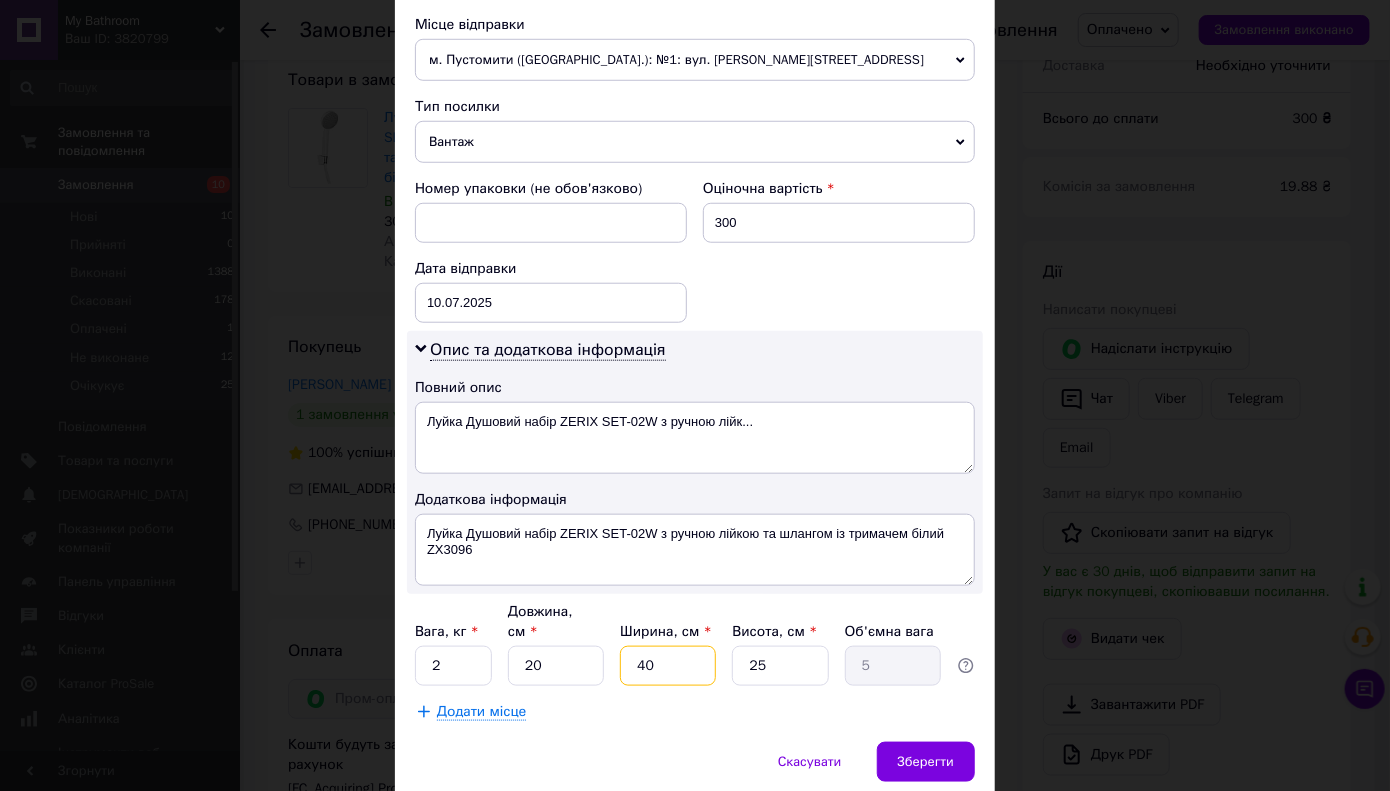 click on "40" at bounding box center (668, 666) 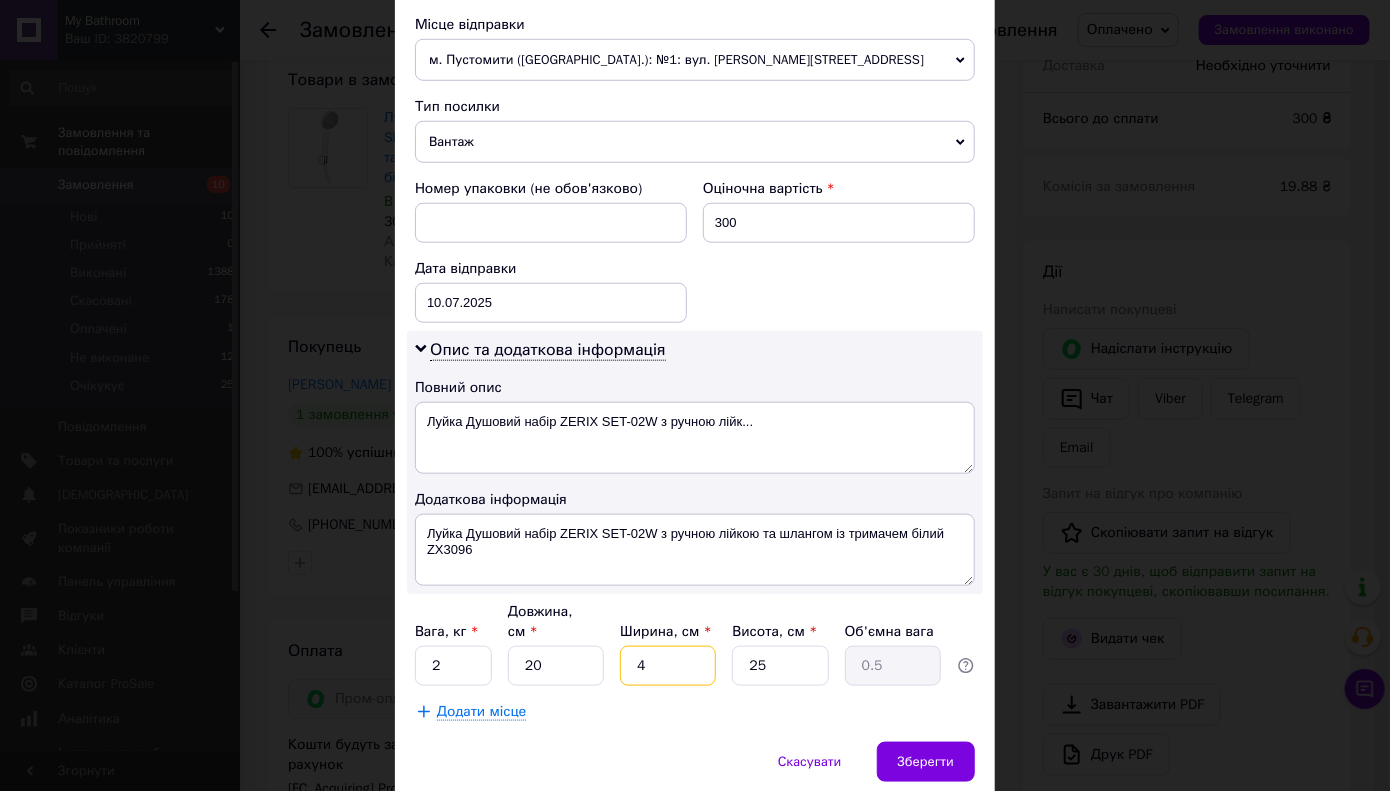 type 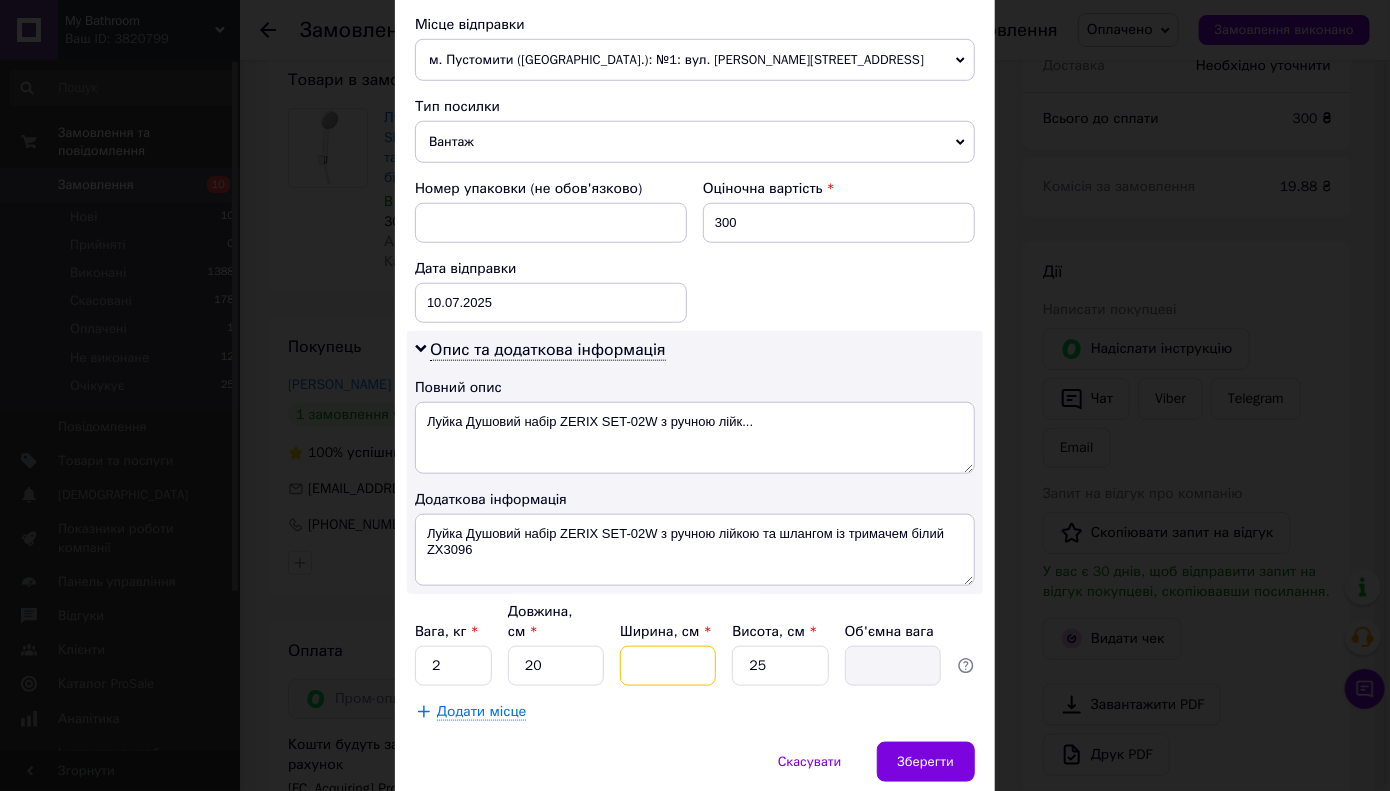 type on "7" 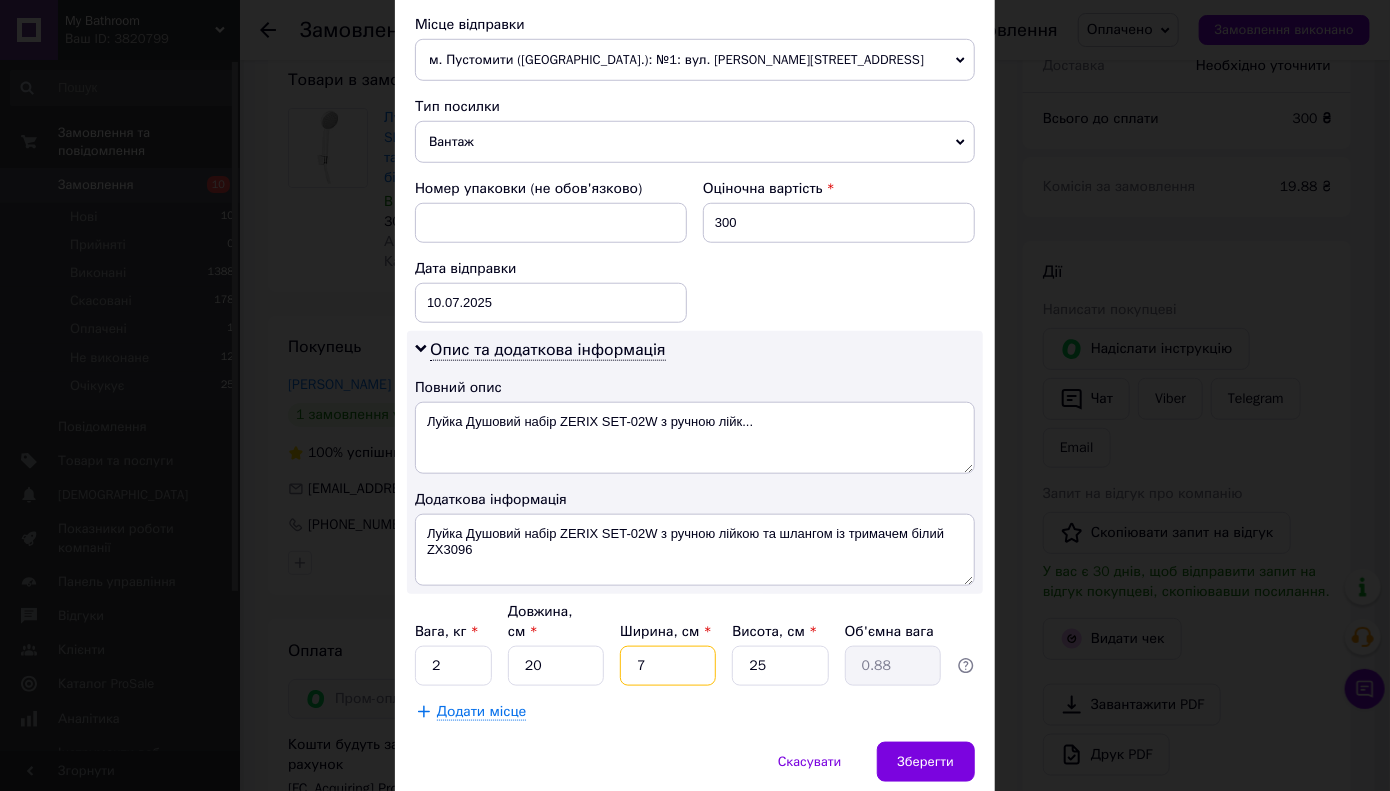type on "7" 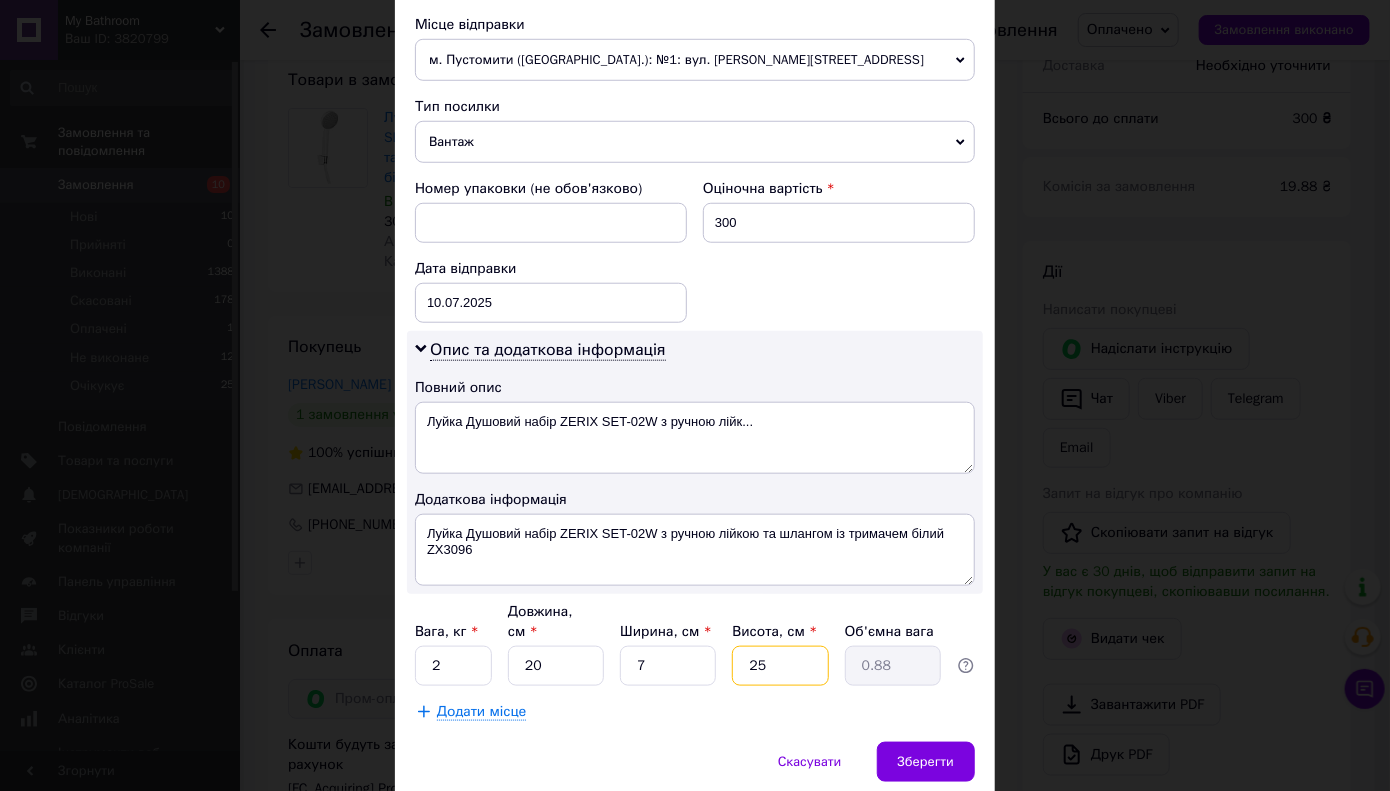 click on "25" at bounding box center (780, 666) 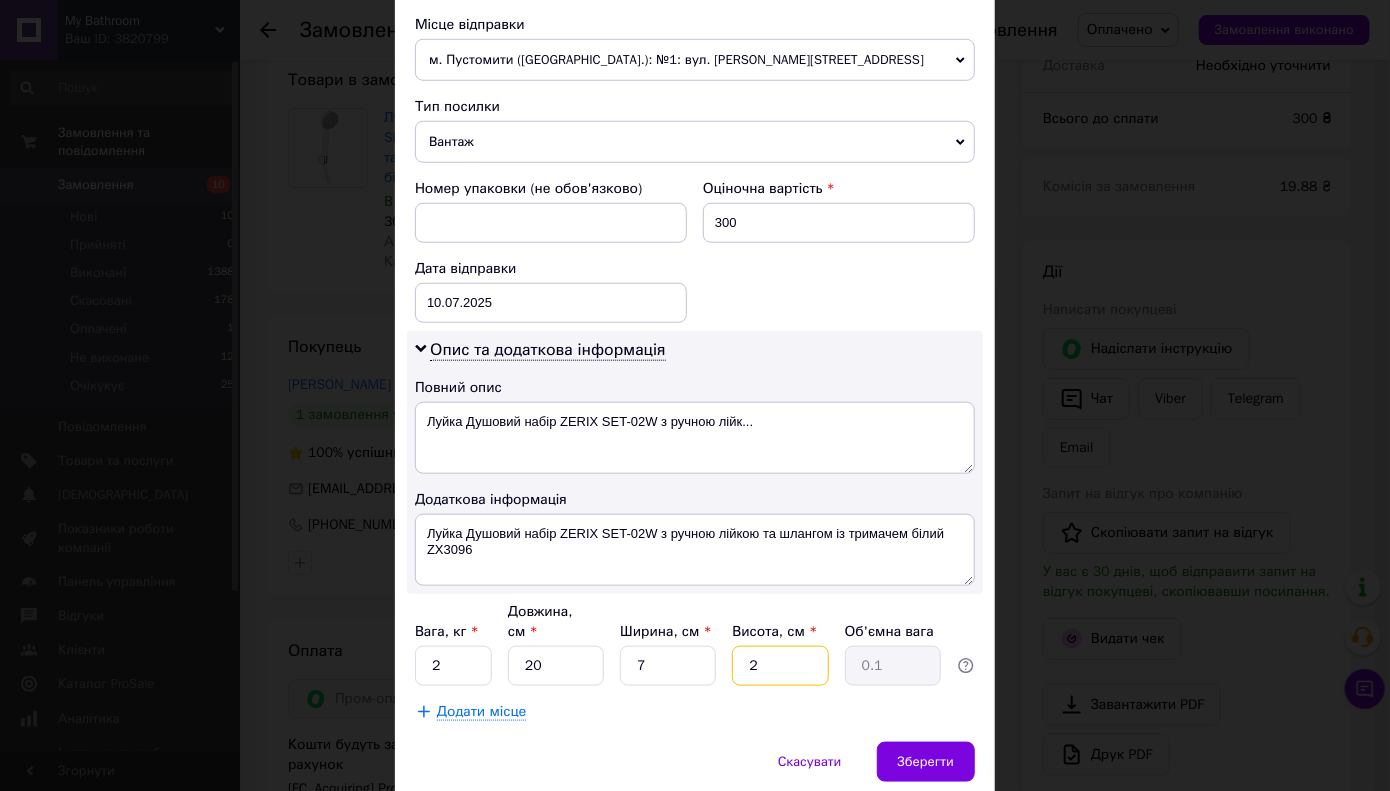 type 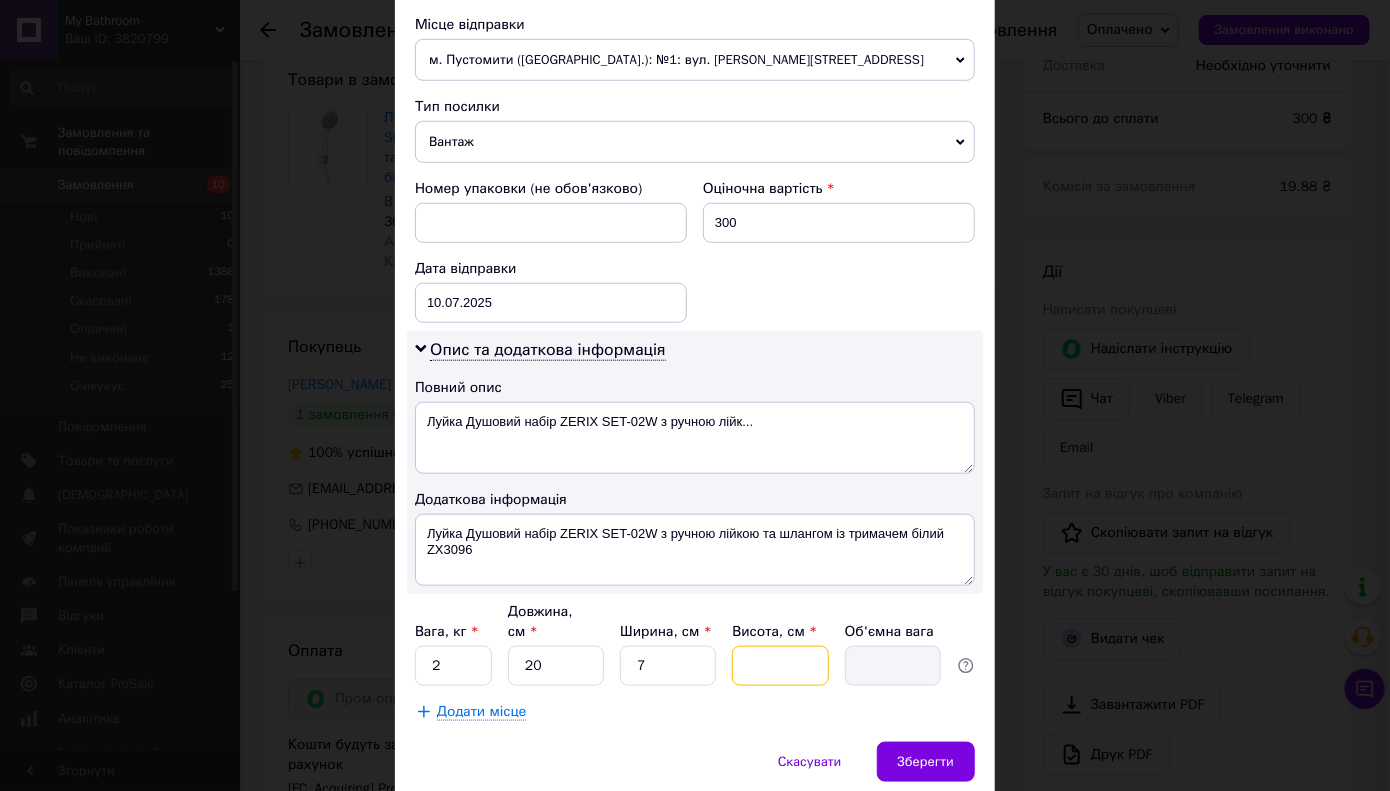 type on "5" 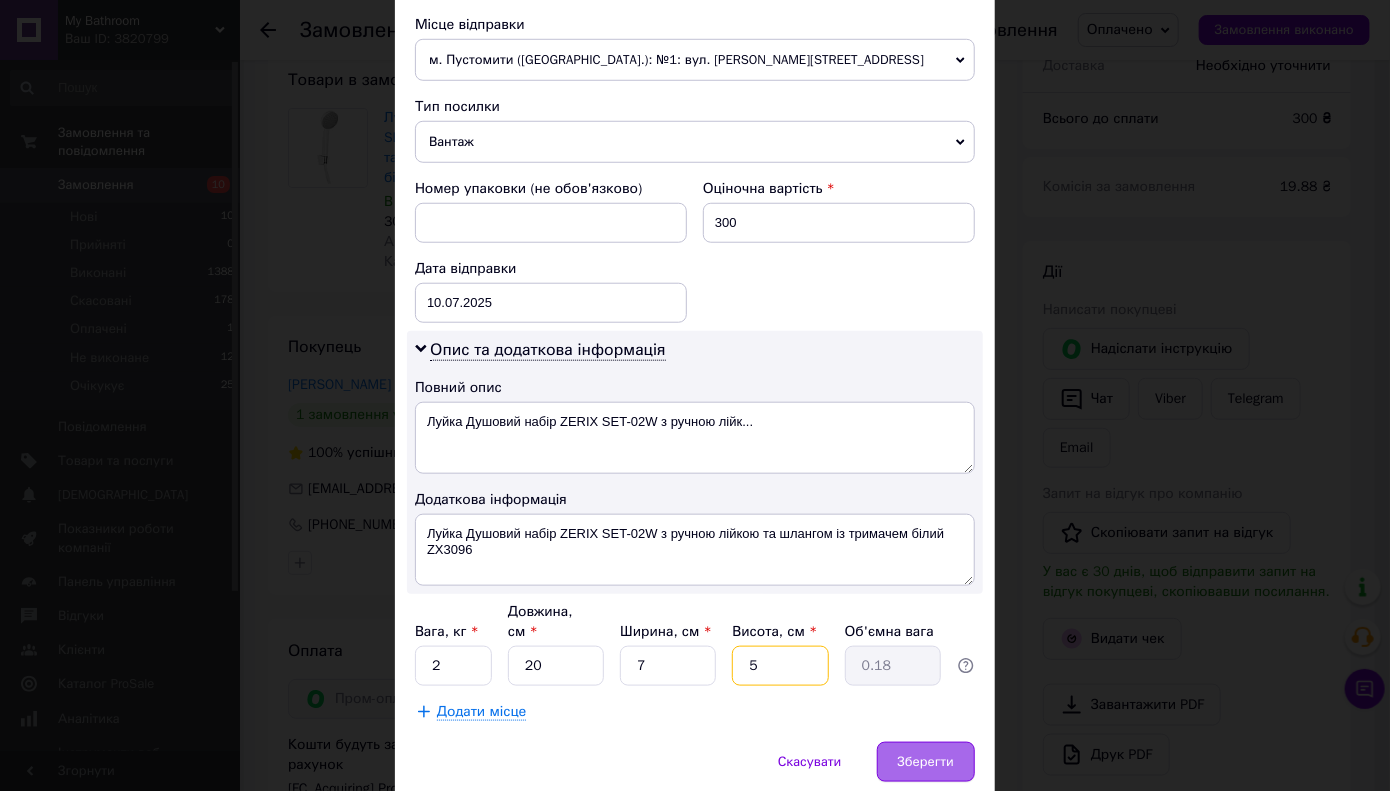 type on "5" 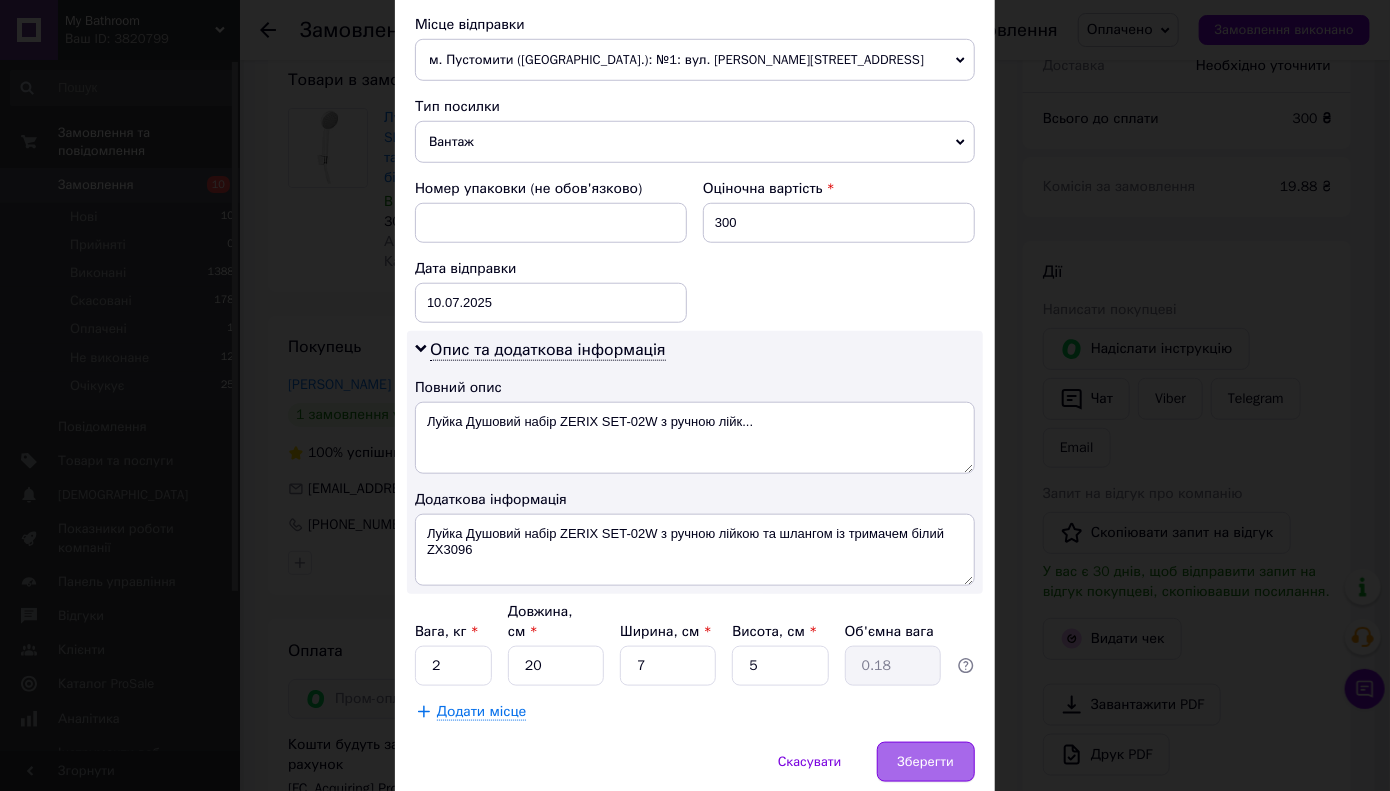 click on "Зберегти" at bounding box center (926, 762) 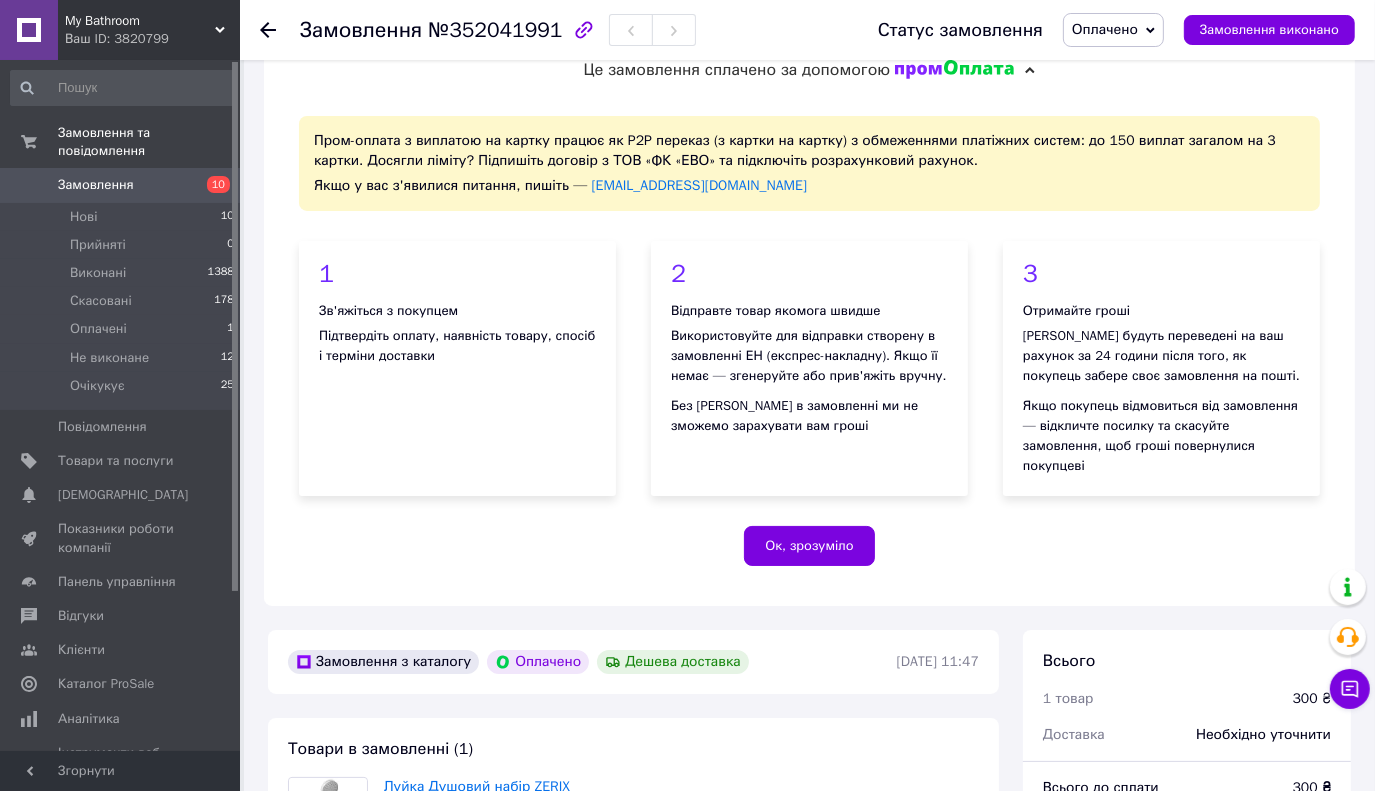 scroll, scrollTop: 0, scrollLeft: 0, axis: both 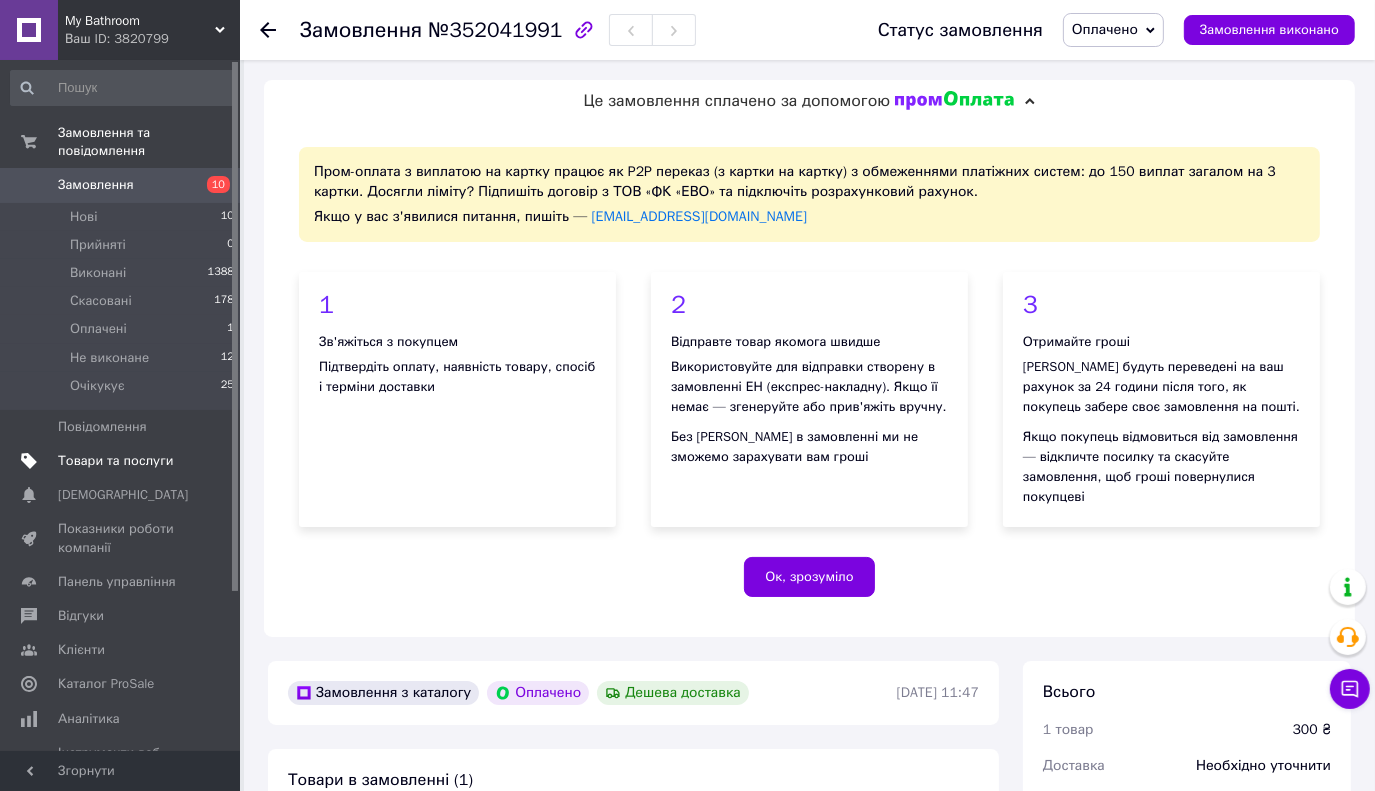 click on "Товари та послуги" at bounding box center [115, 461] 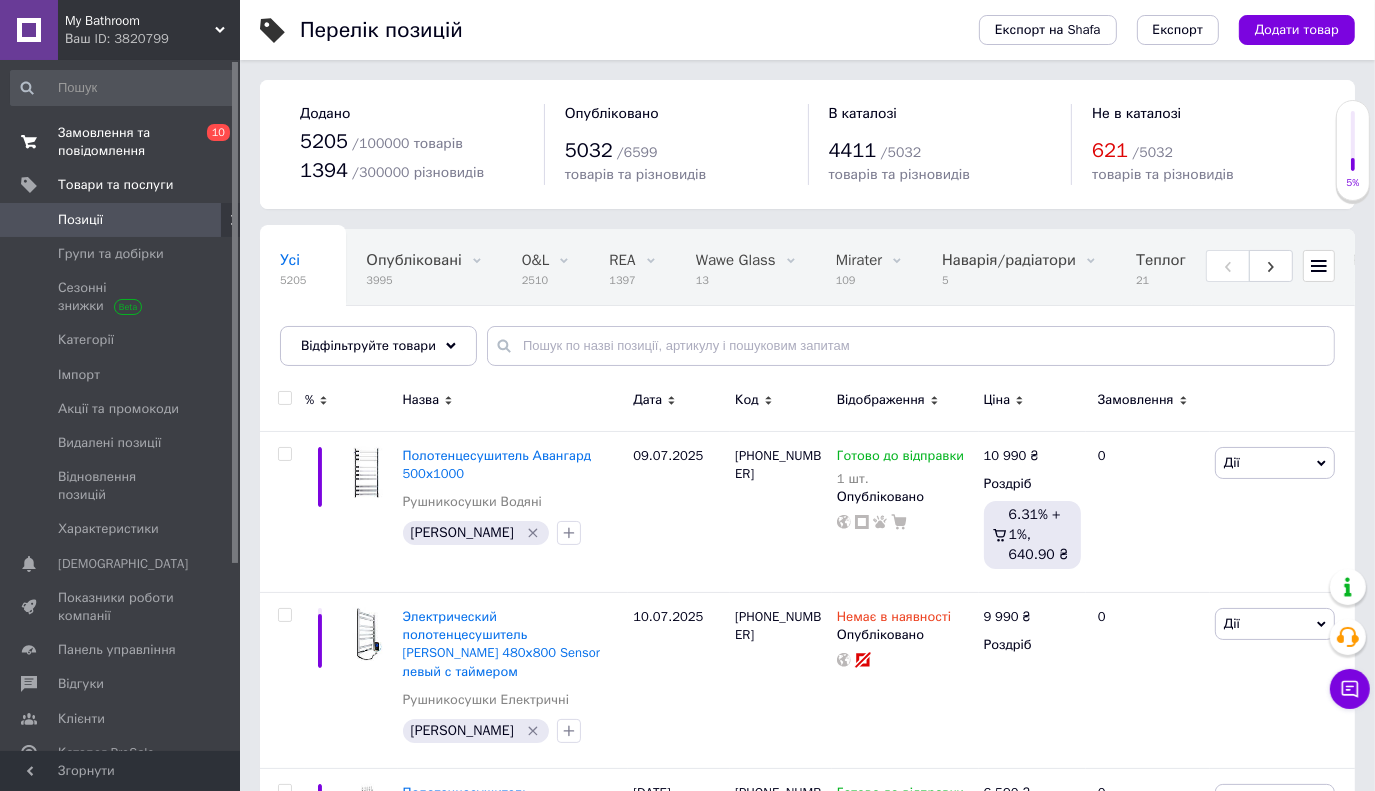 click on "Замовлення та повідомлення" at bounding box center (121, 142) 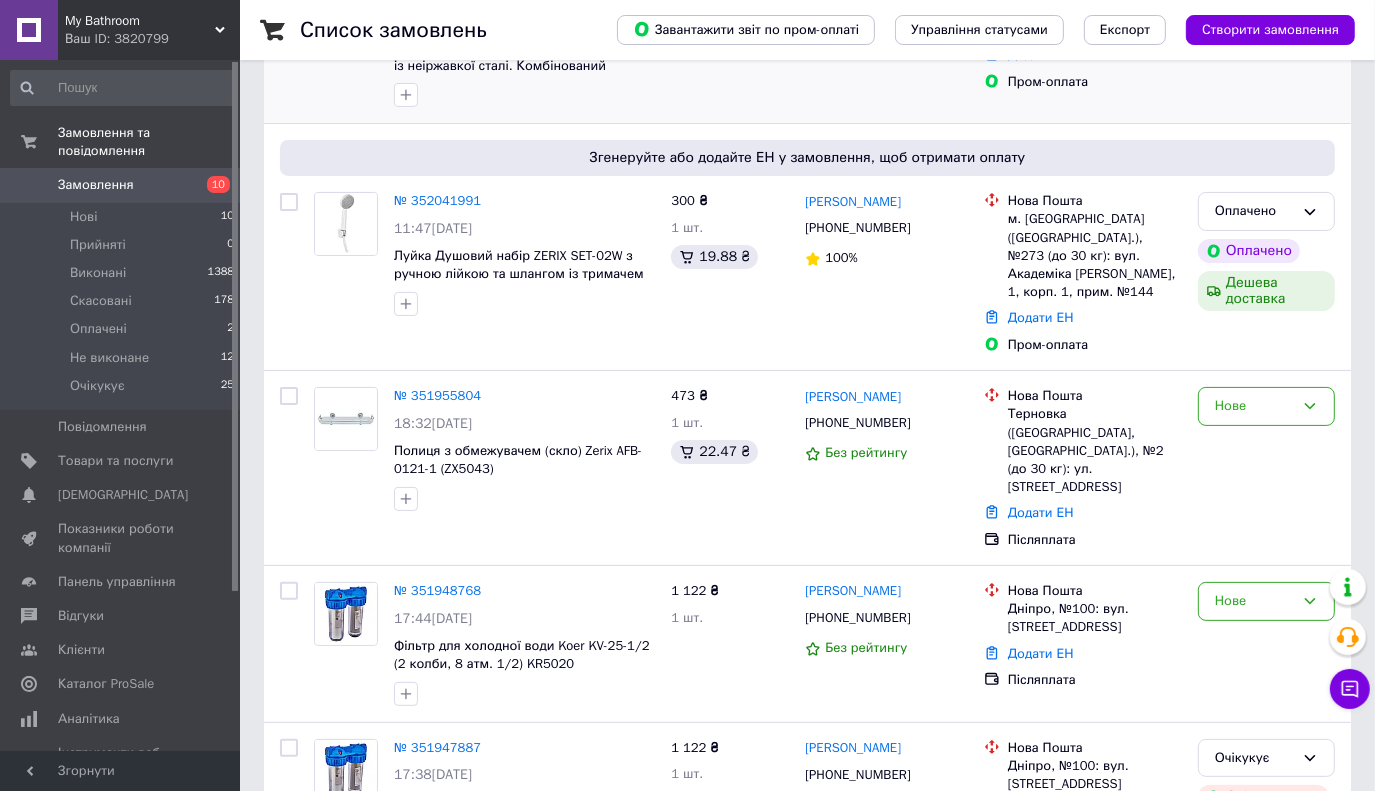 scroll, scrollTop: 0, scrollLeft: 0, axis: both 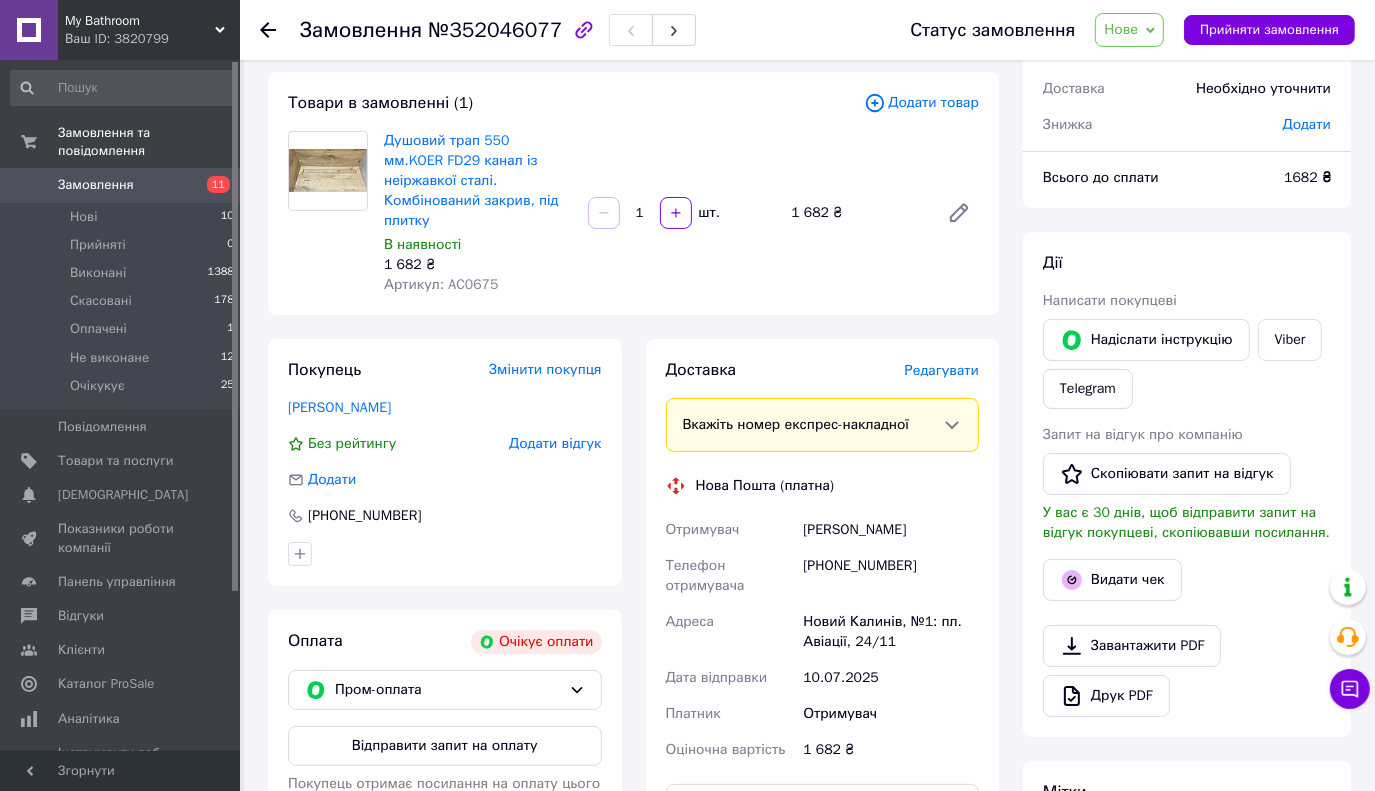 click on "Редагувати" at bounding box center (942, 370) 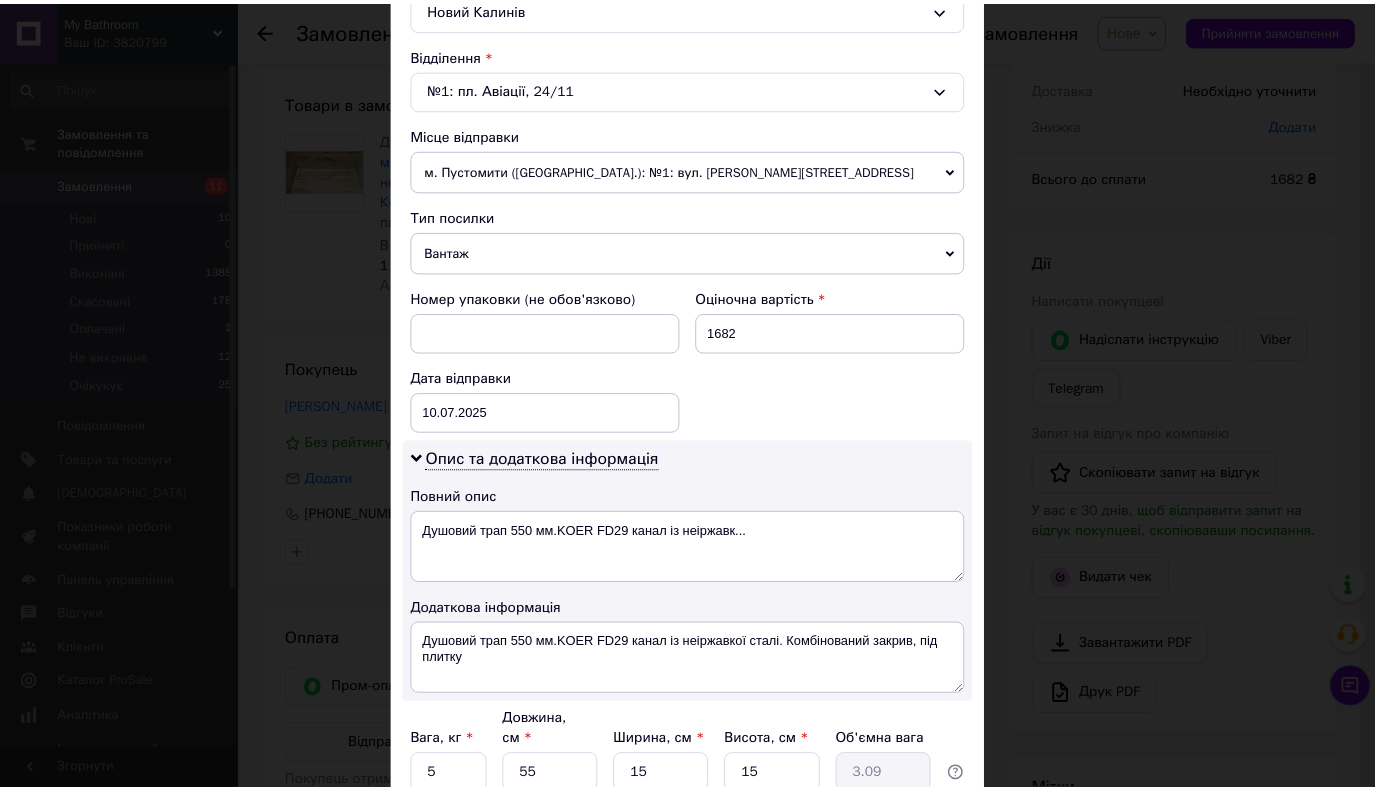 scroll, scrollTop: 754, scrollLeft: 0, axis: vertical 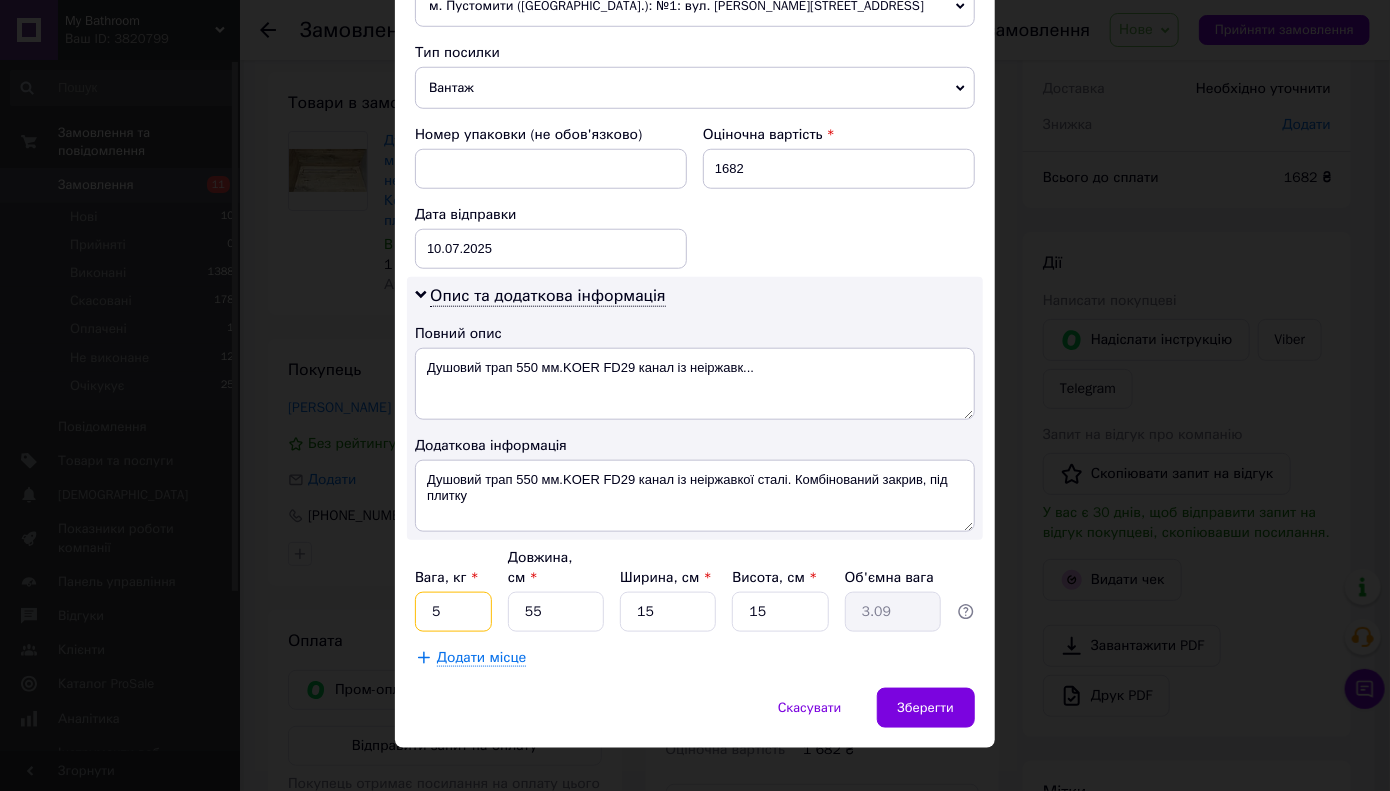 click on "5" at bounding box center [453, 612] 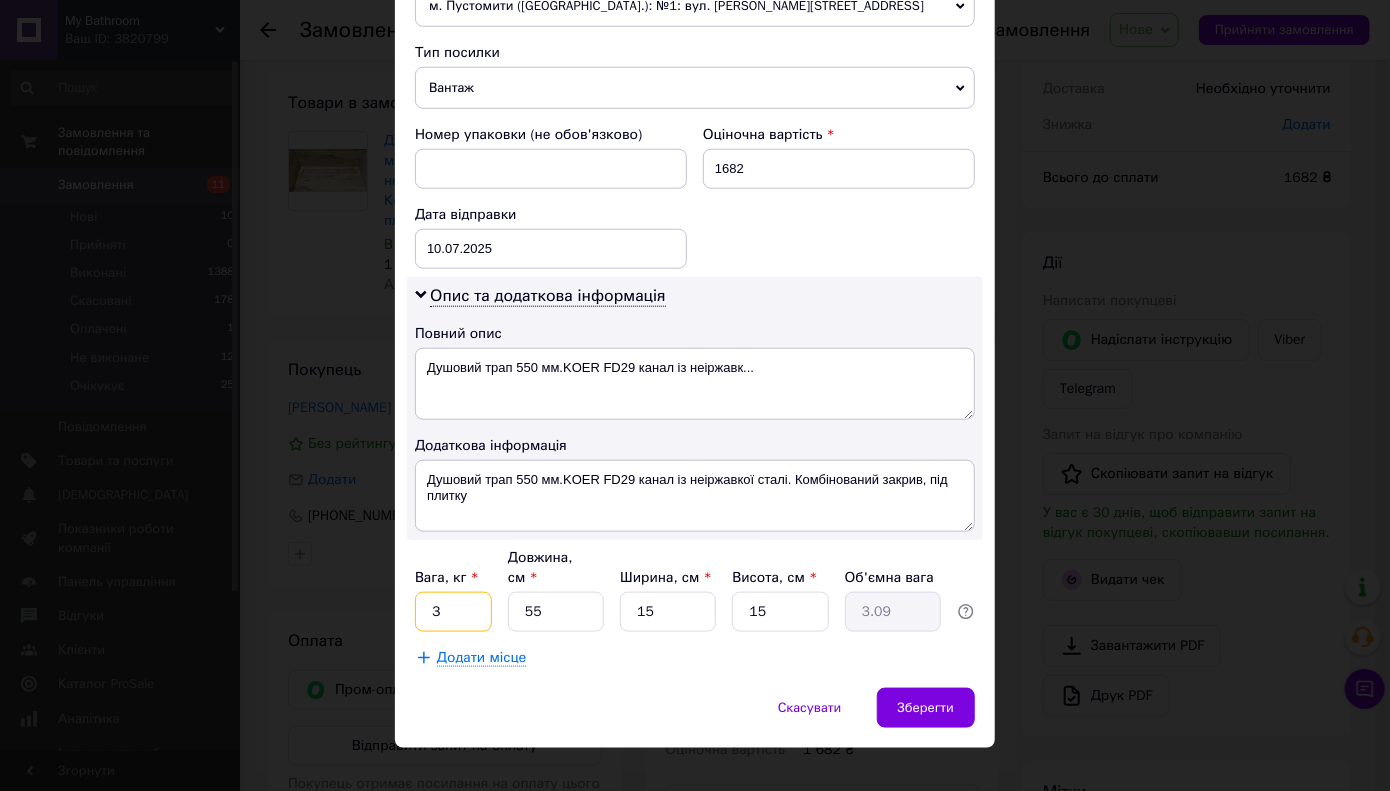 type on "3" 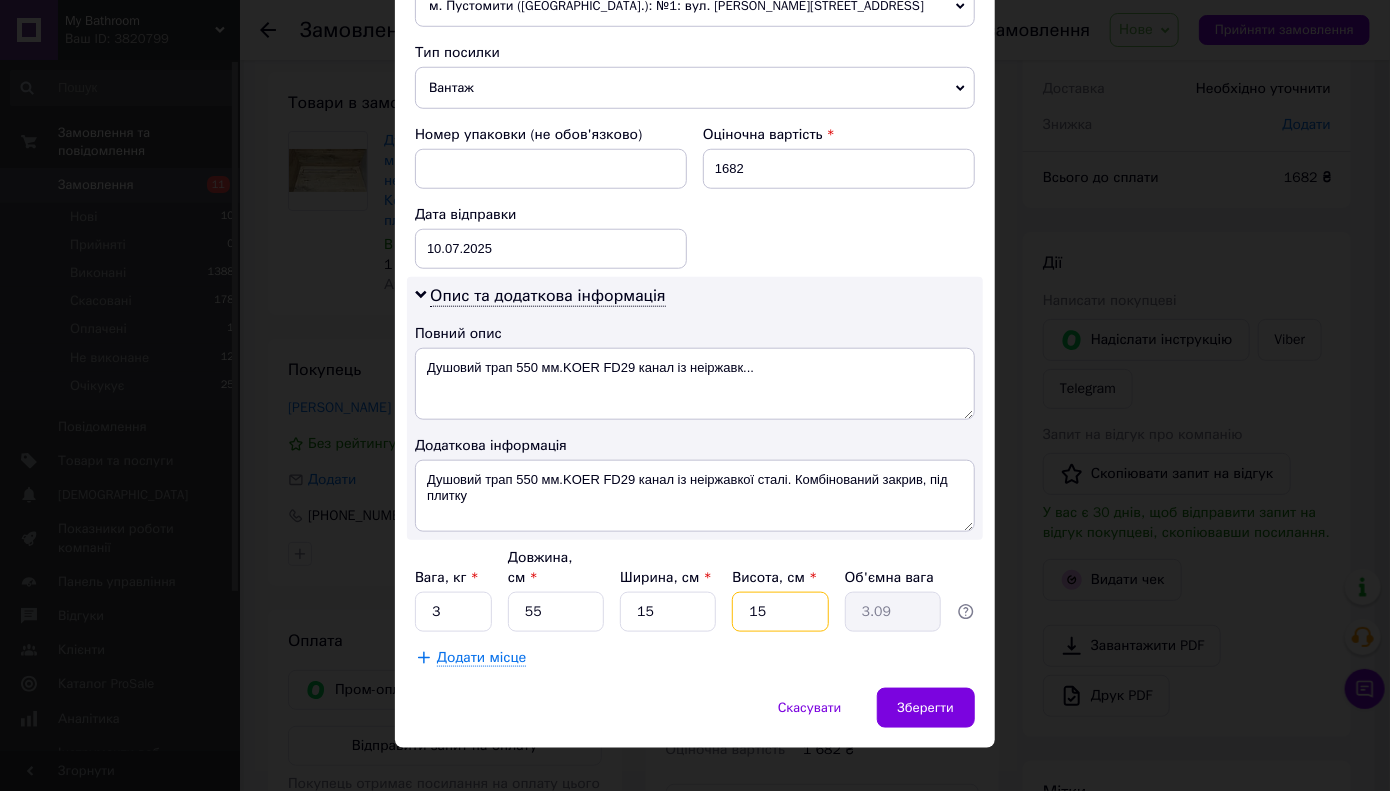 click on "15" at bounding box center [780, 612] 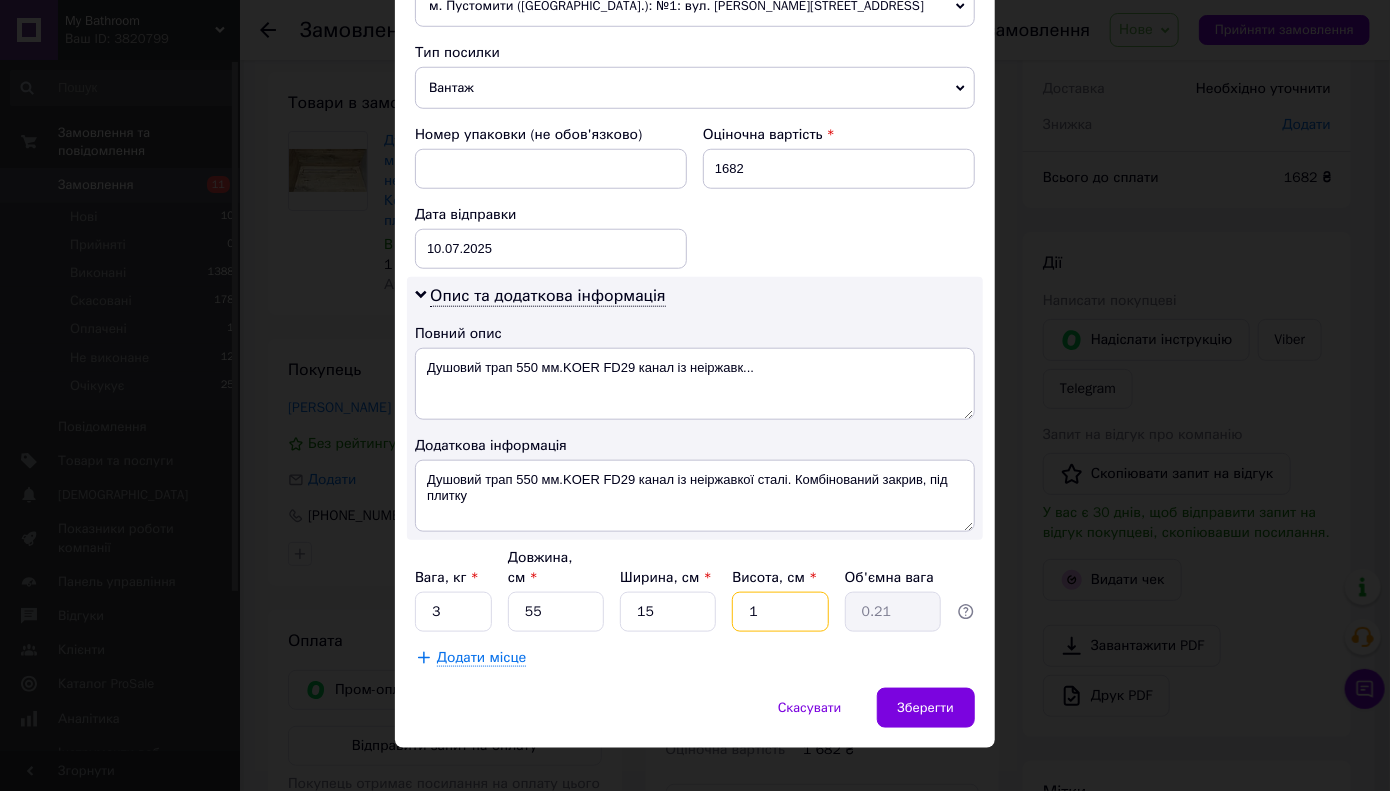 type on "10" 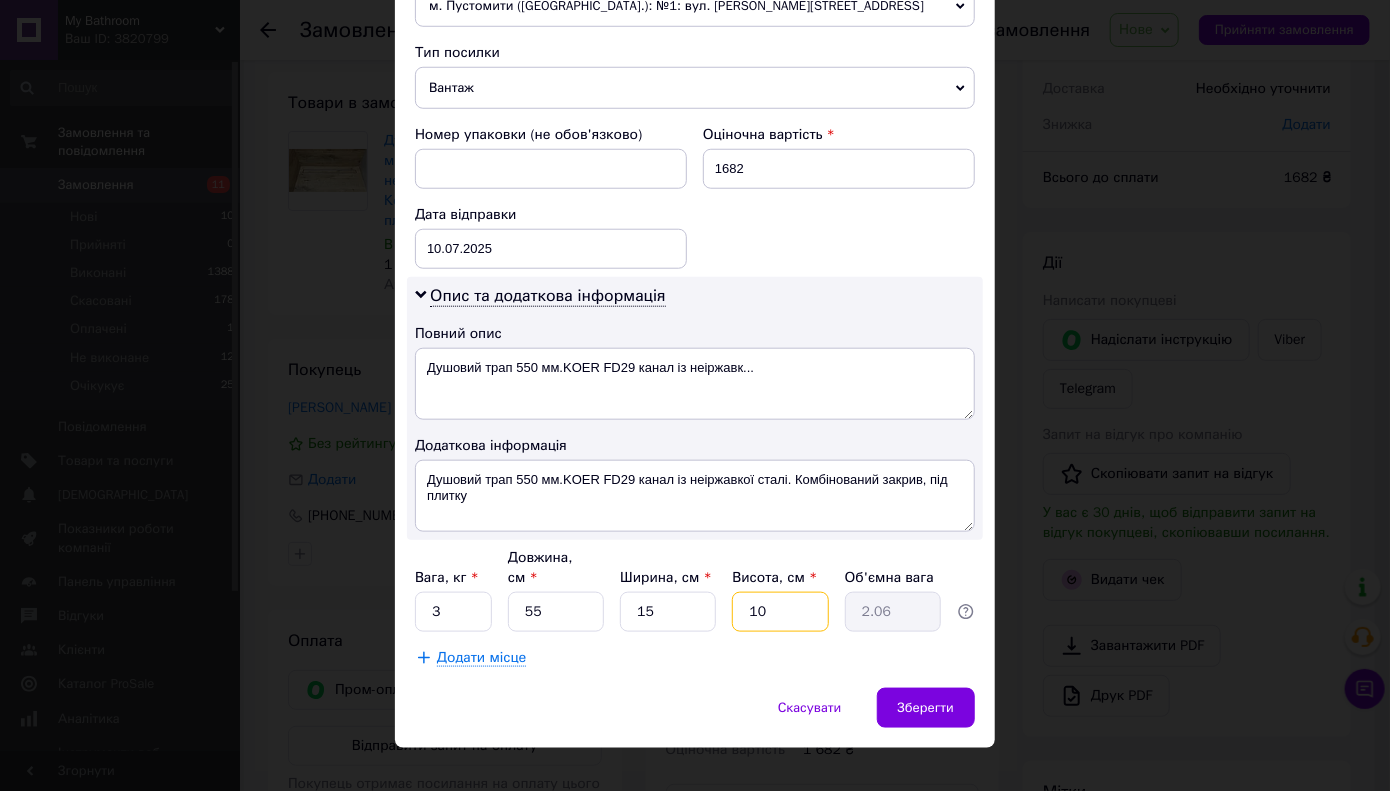 type on "10" 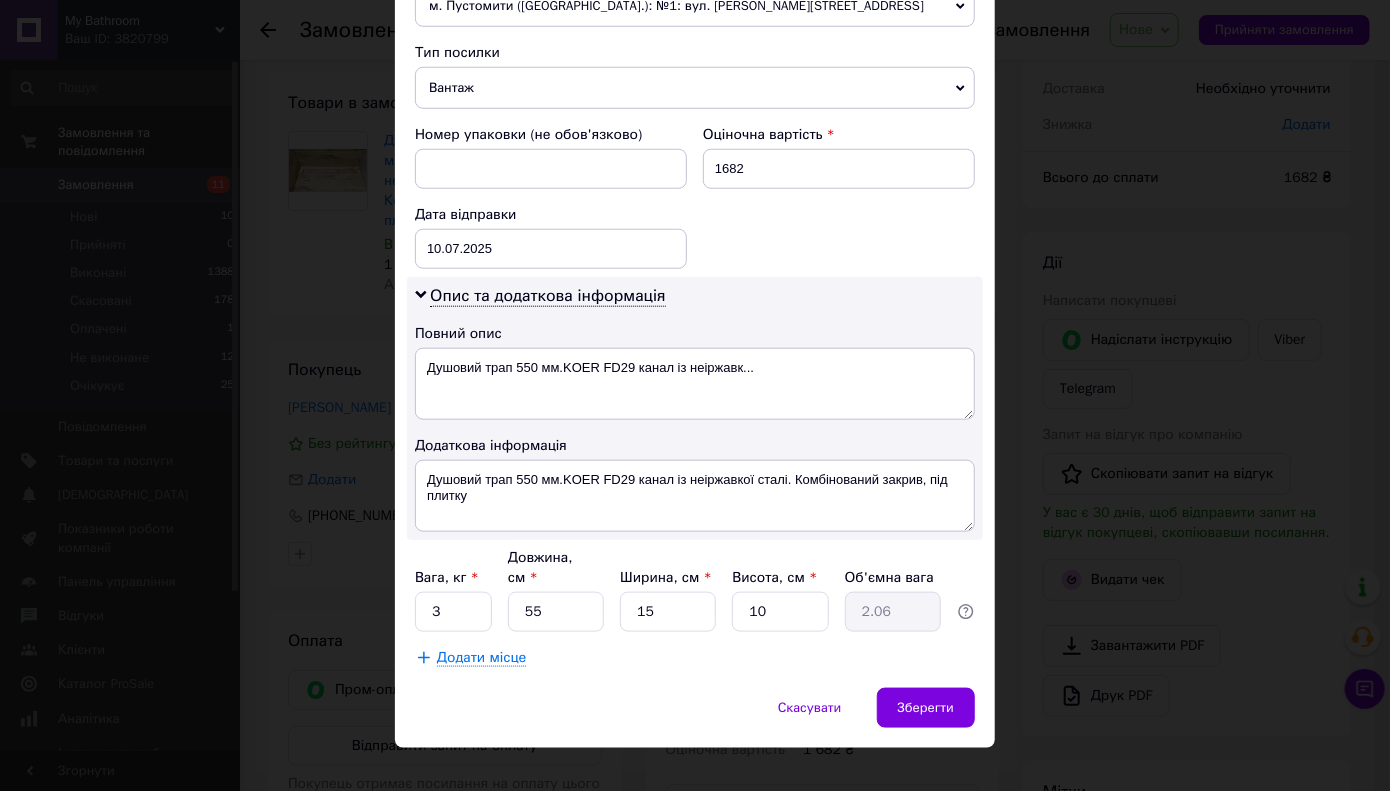 click on "Скасувати   Зберегти" at bounding box center [695, 718] 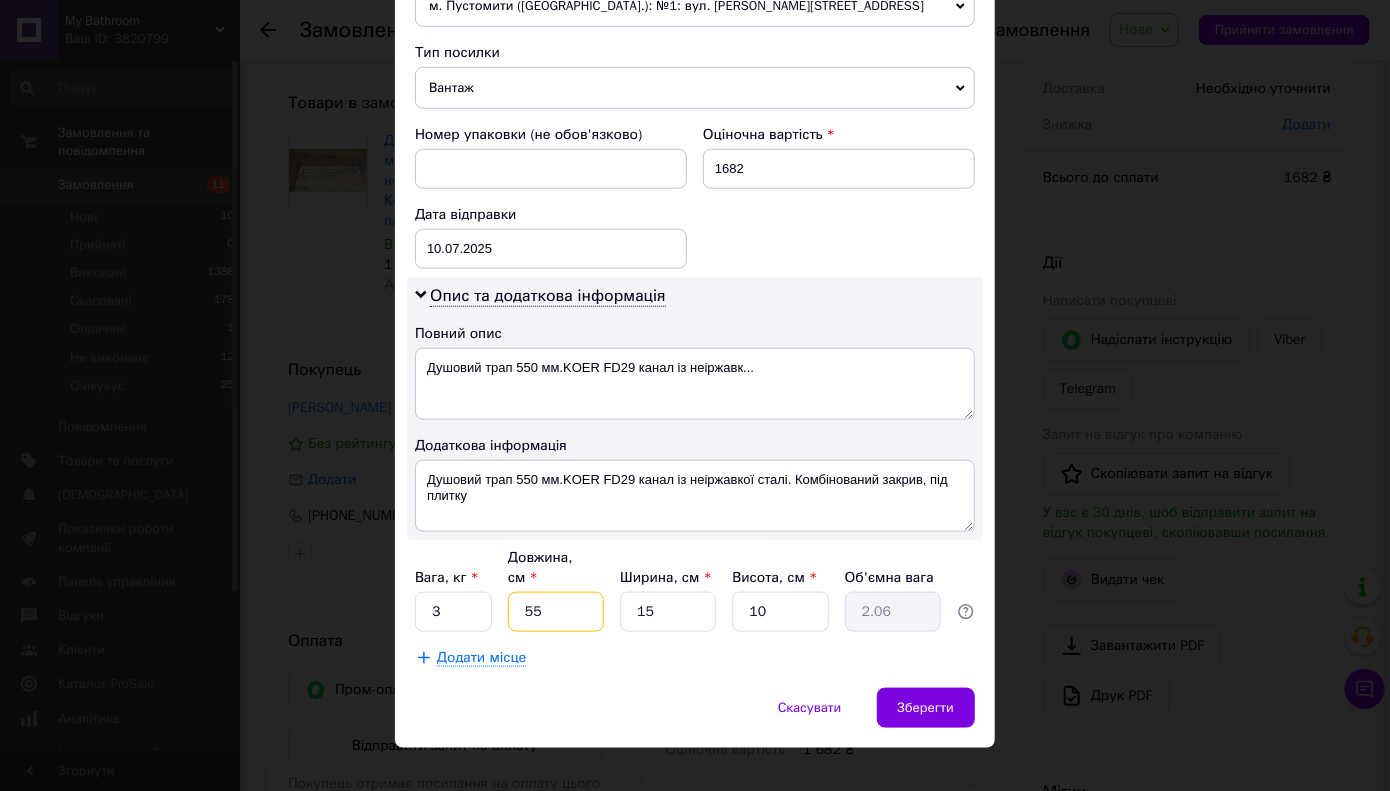 click on "55" at bounding box center [556, 612] 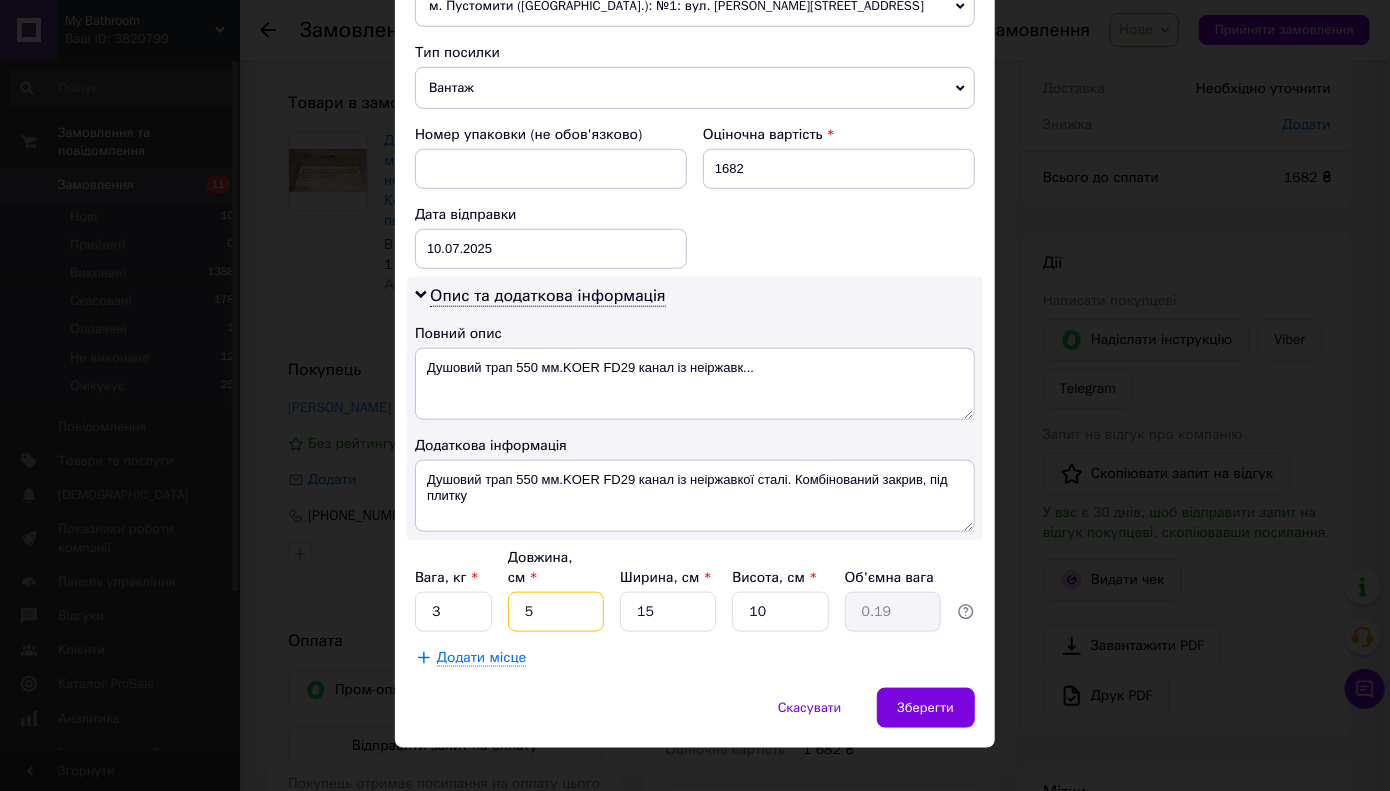 type 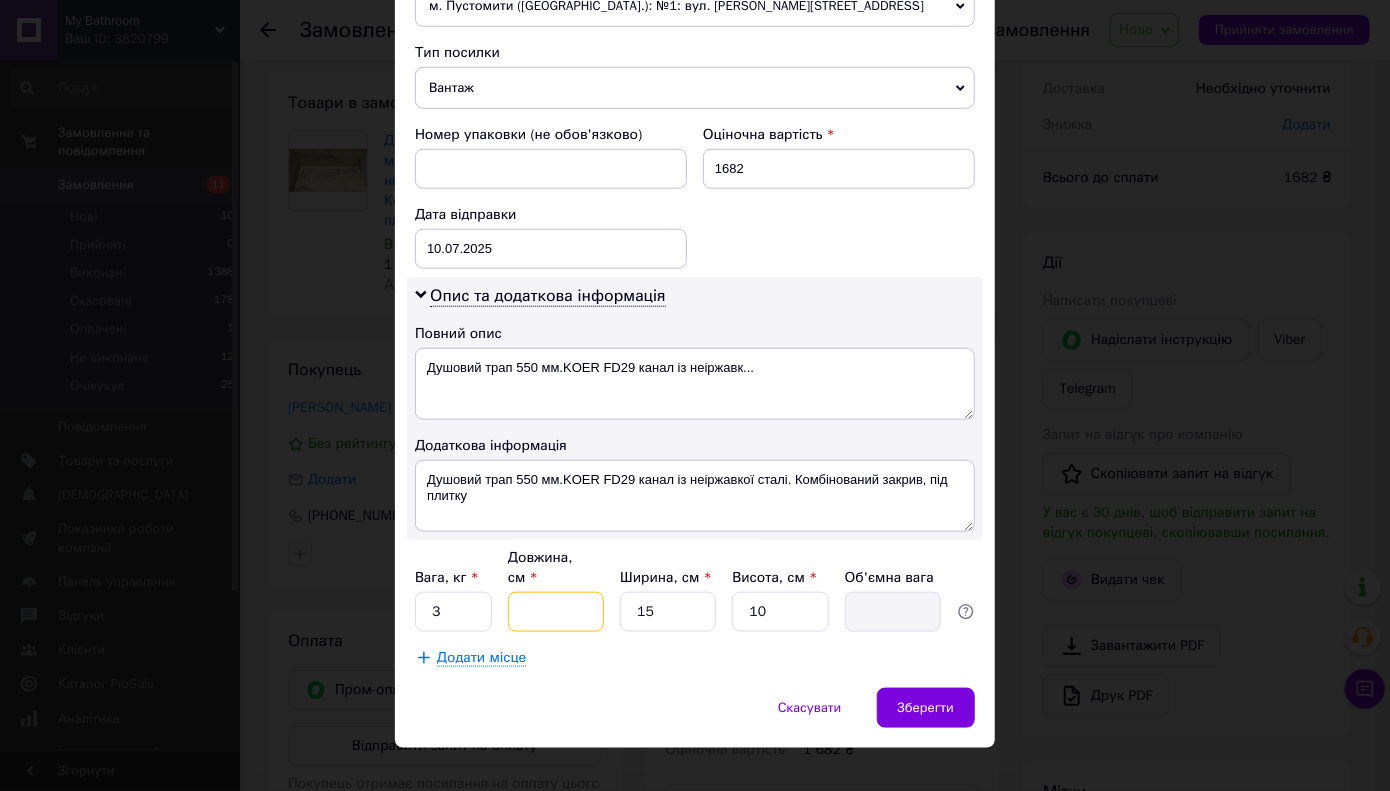 type on "6" 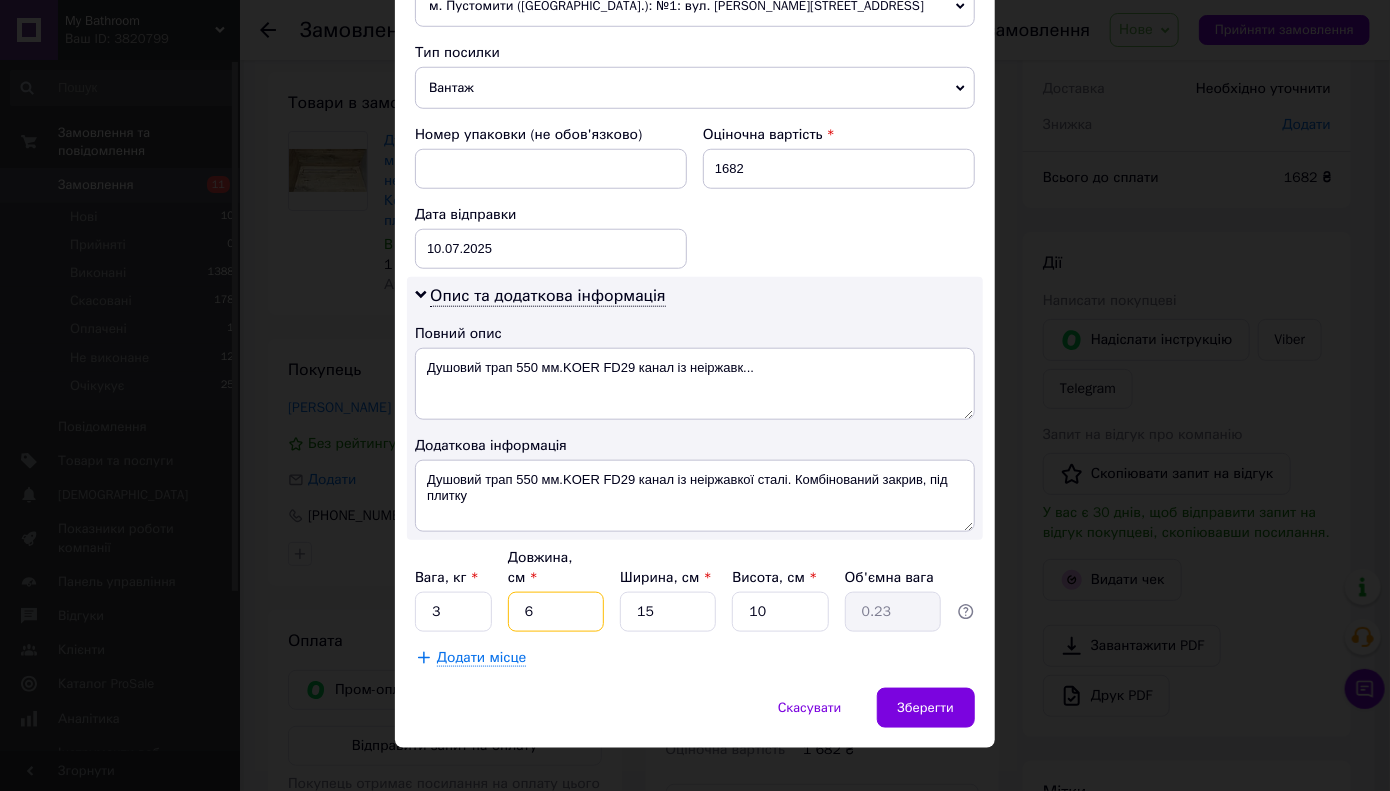 type on "60" 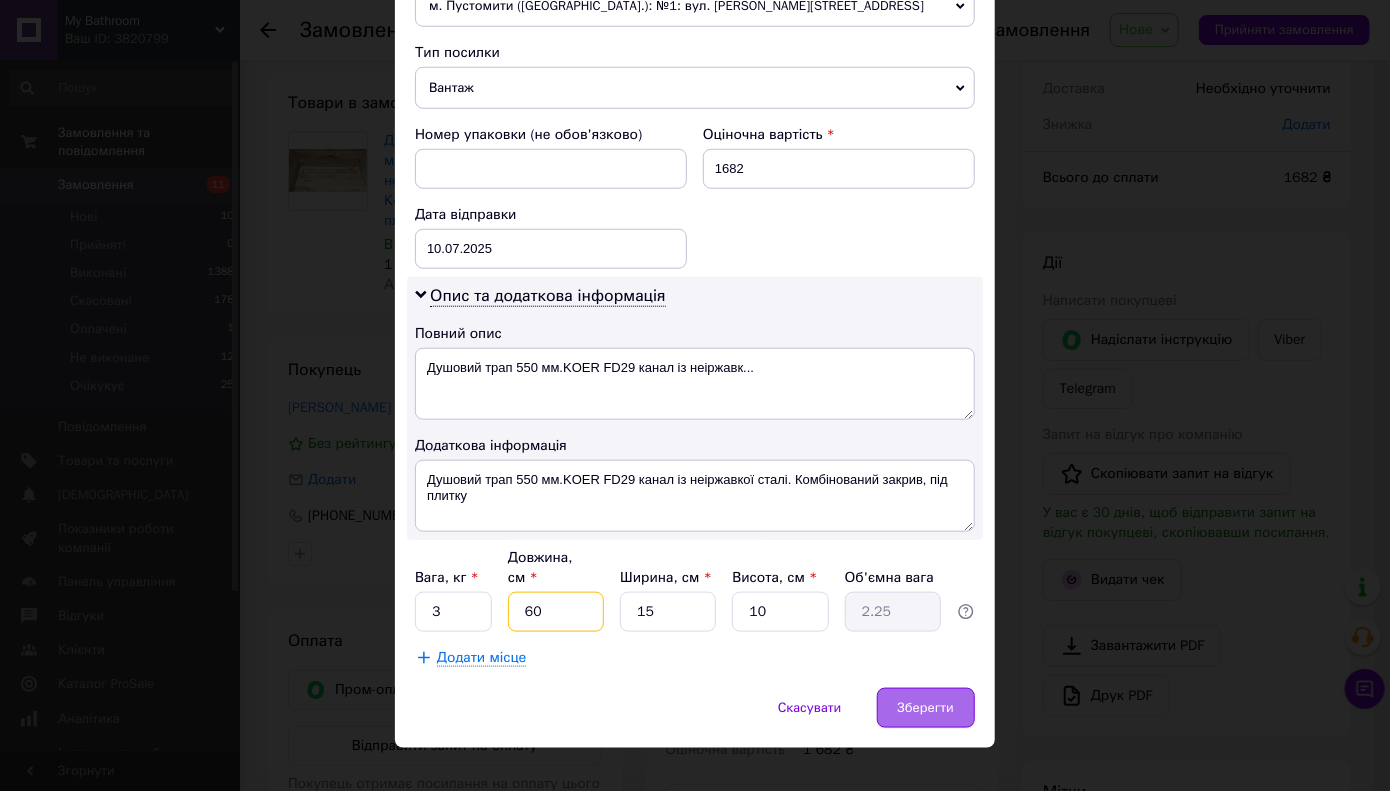 type on "60" 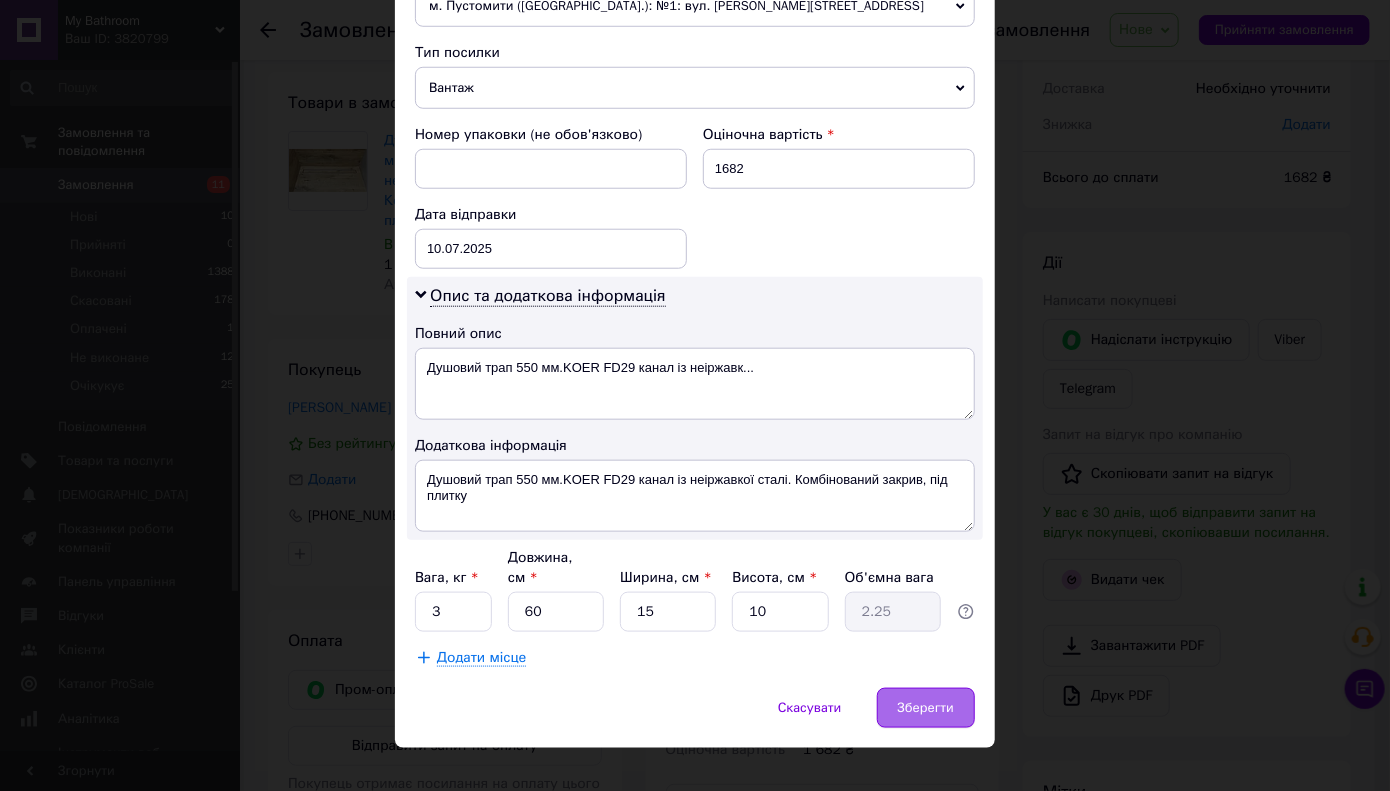 click on "Зберегти" at bounding box center [926, 708] 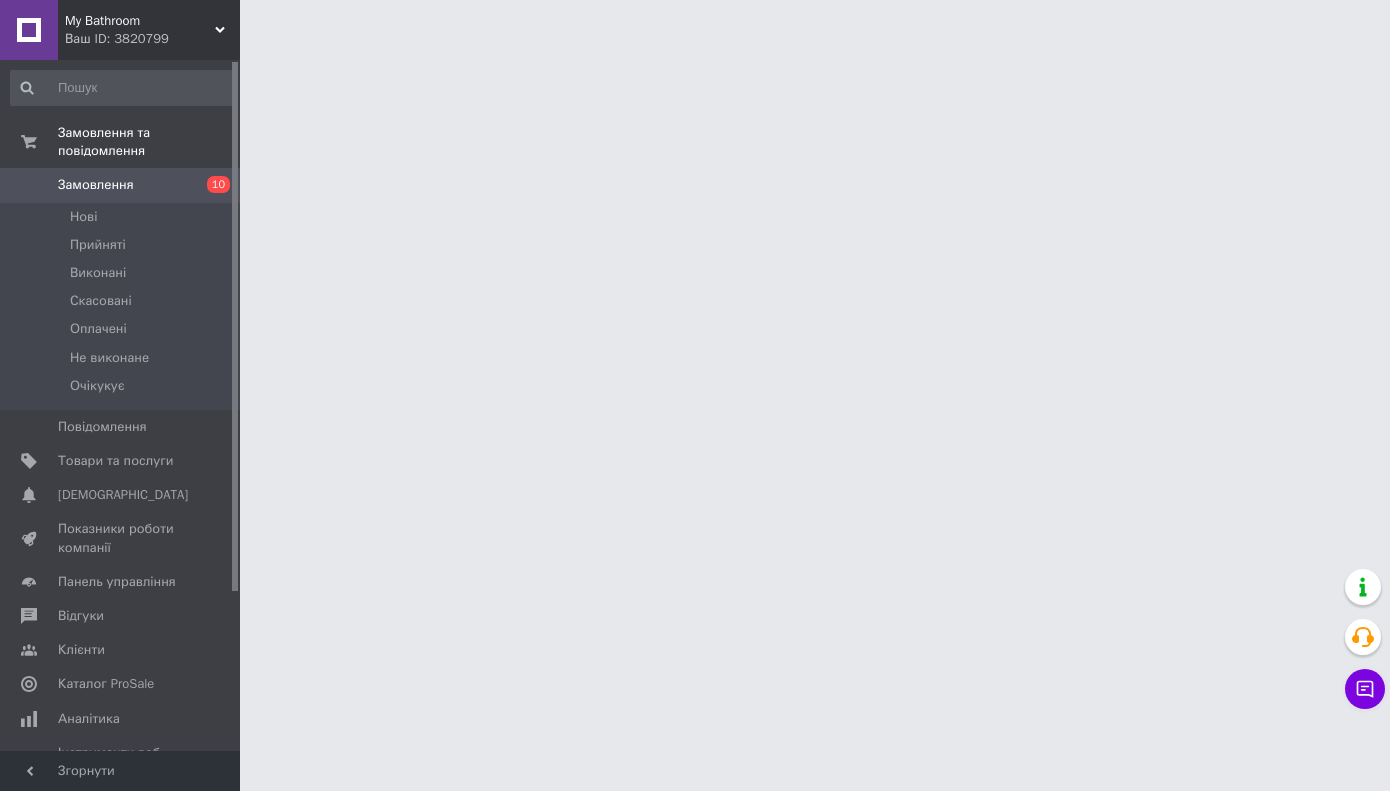 scroll, scrollTop: 0, scrollLeft: 0, axis: both 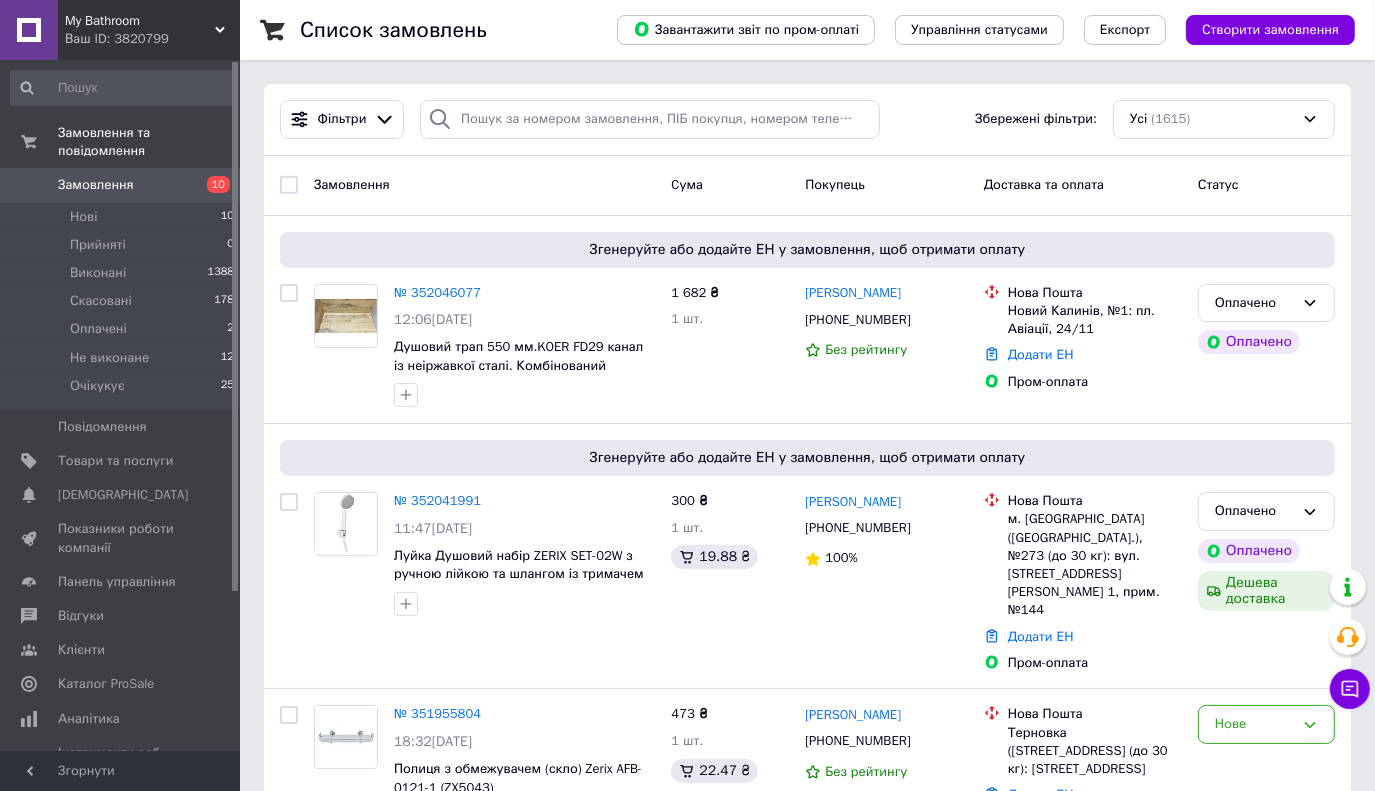 click on "Ваш ID: 3820799" at bounding box center (152, 39) 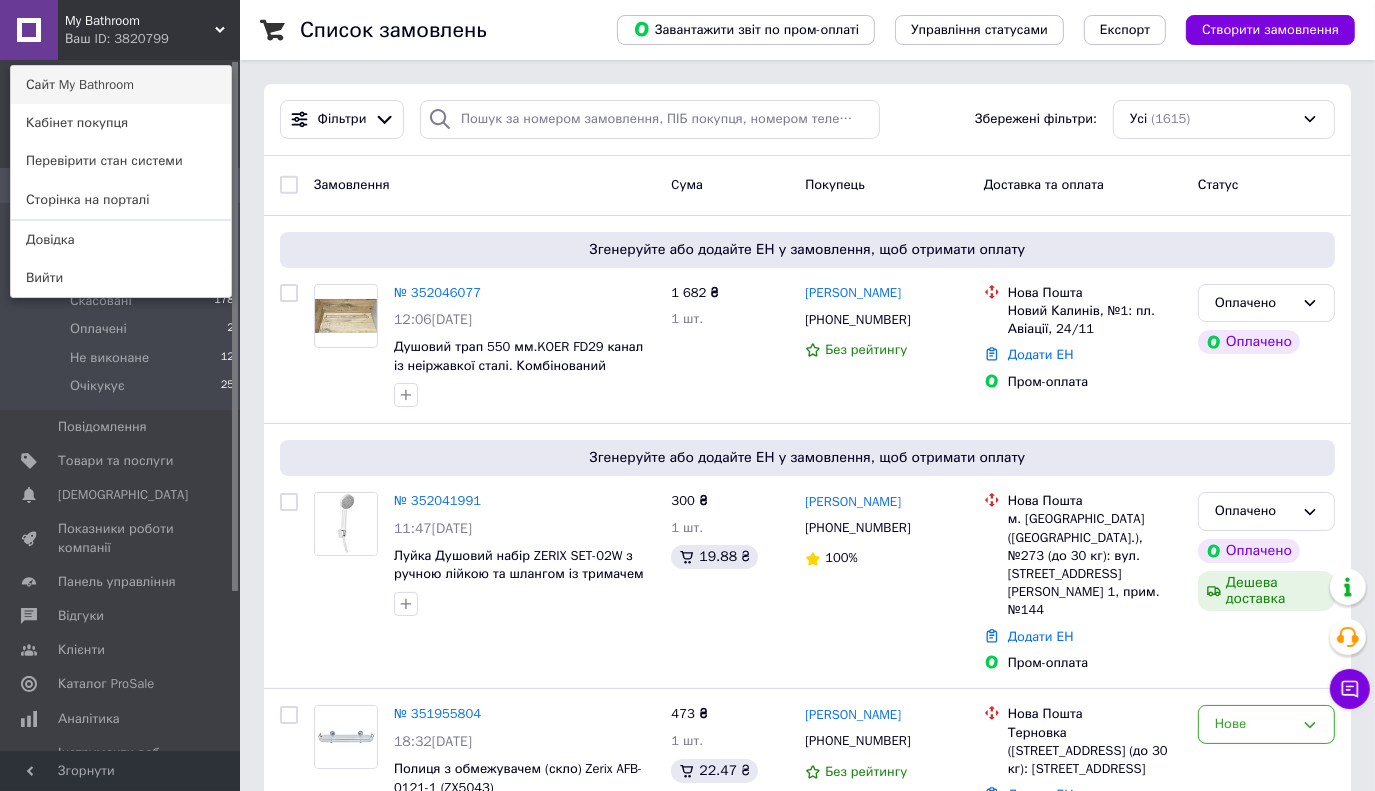 click on "Сайт My Bathroom" at bounding box center [121, 85] 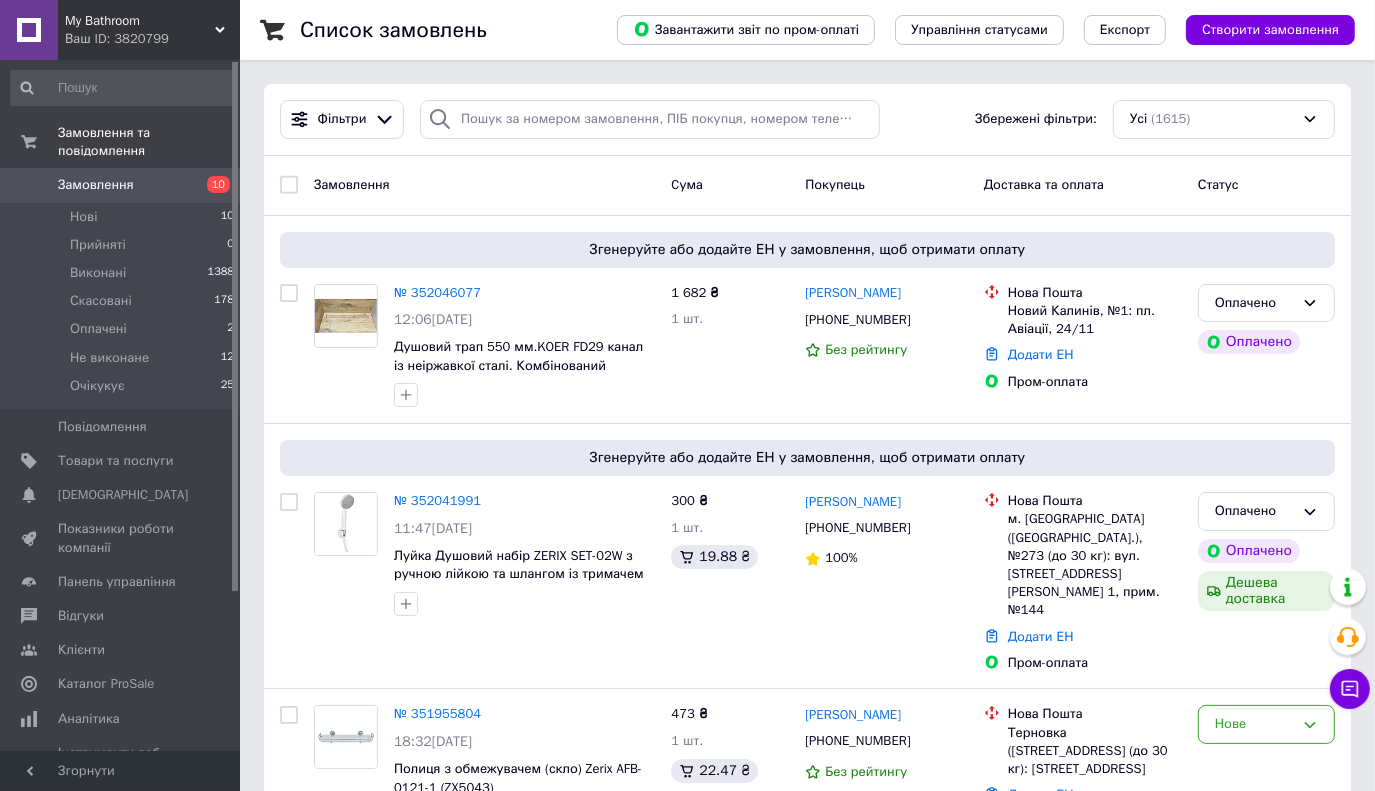 click on "Фільтри Збережені фільтри: Усі (1615)" at bounding box center (807, 120) 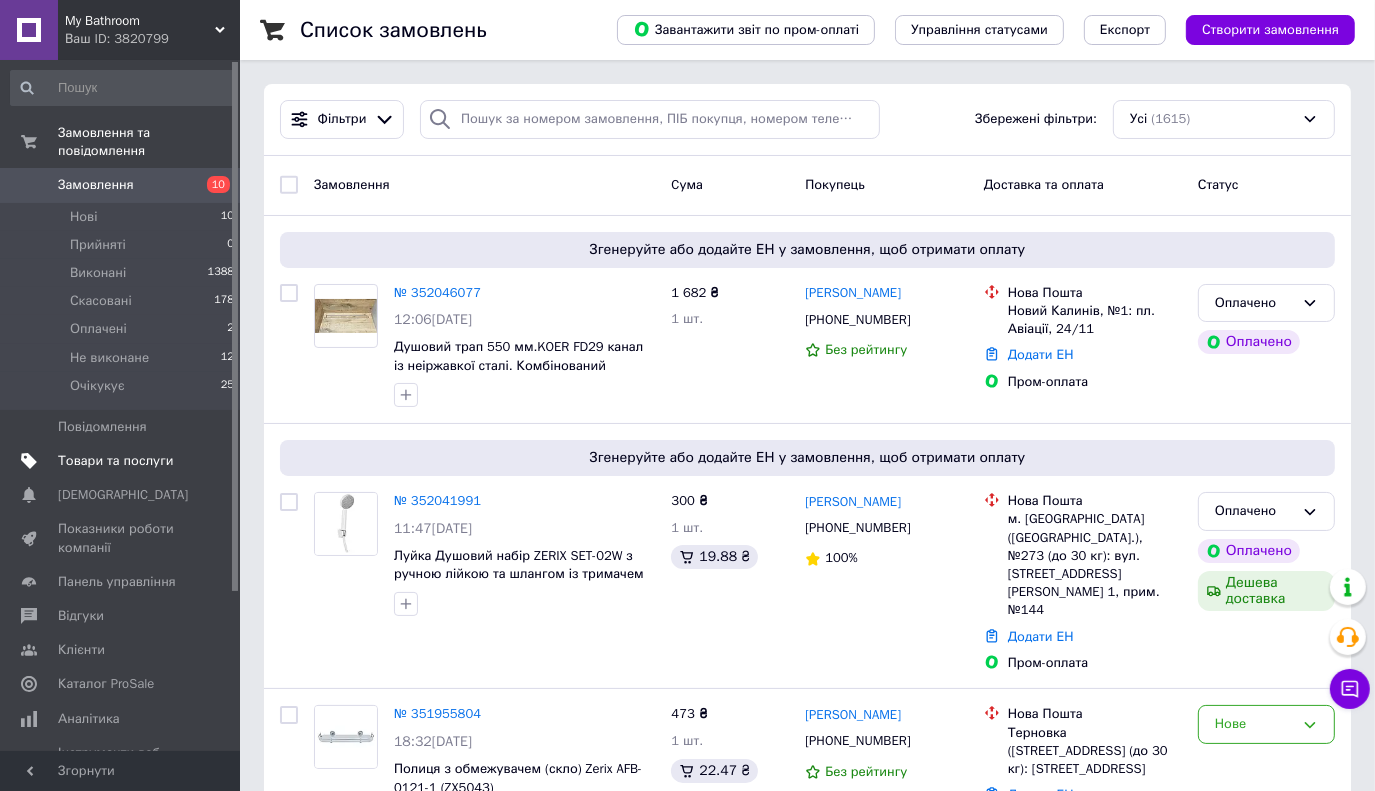 click on "Товари та послуги" at bounding box center (115, 461) 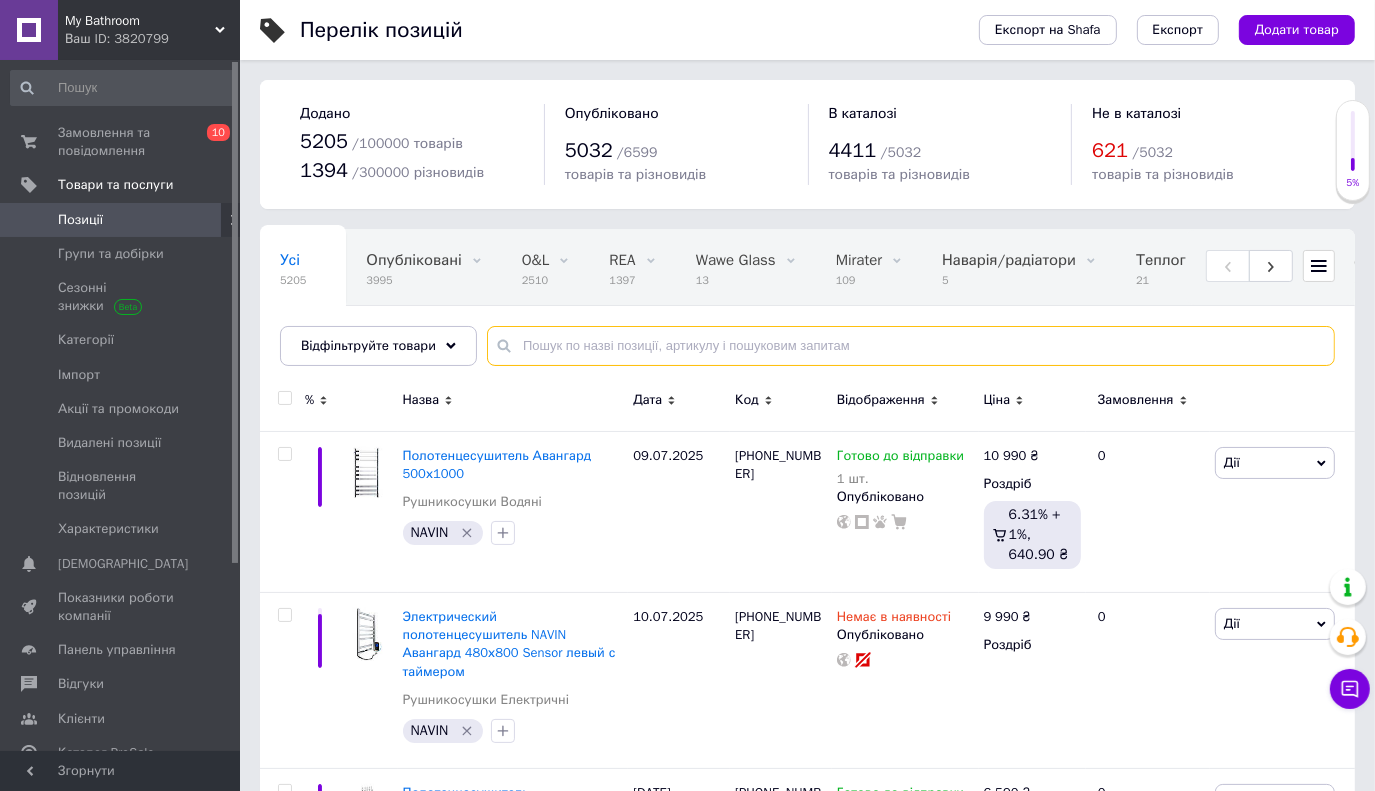 click at bounding box center [911, 346] 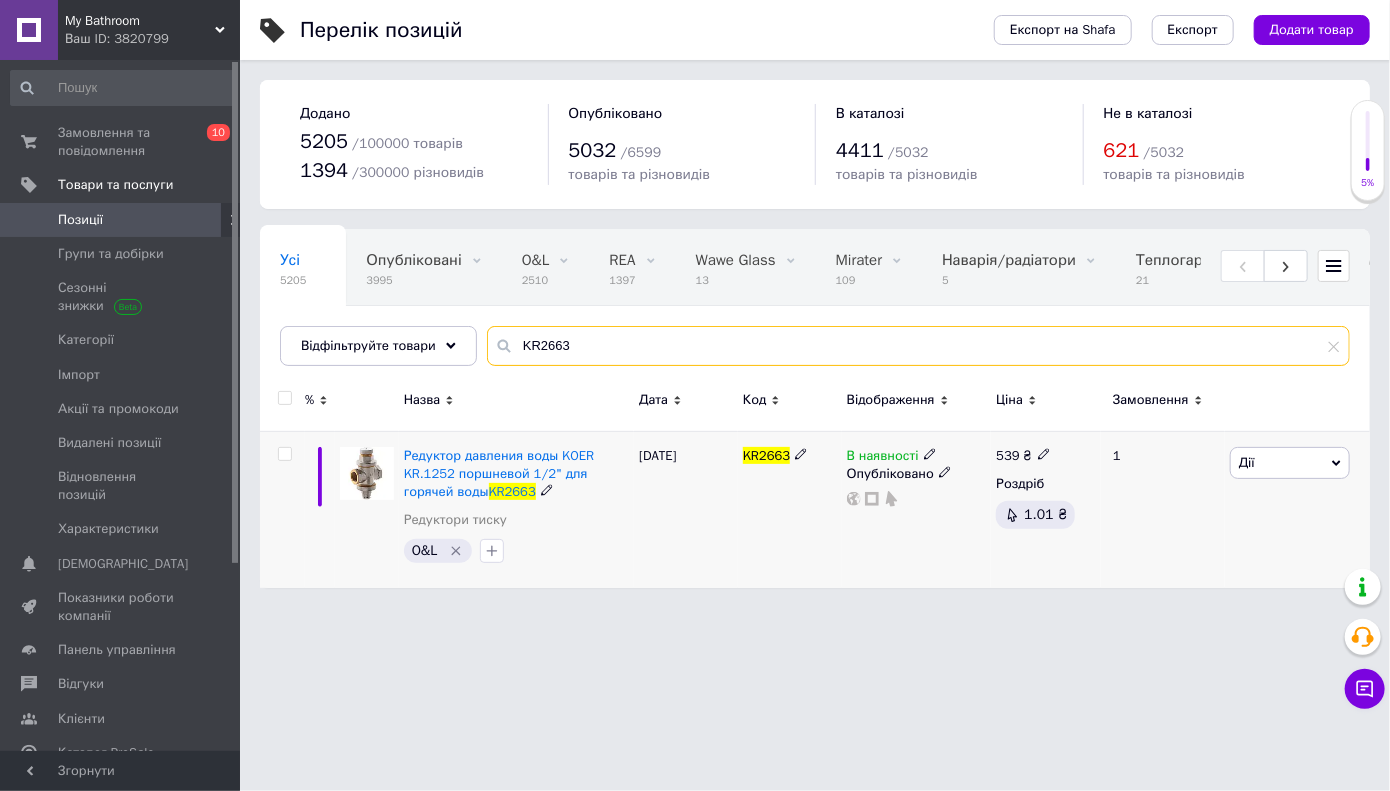 type on "KR2663" 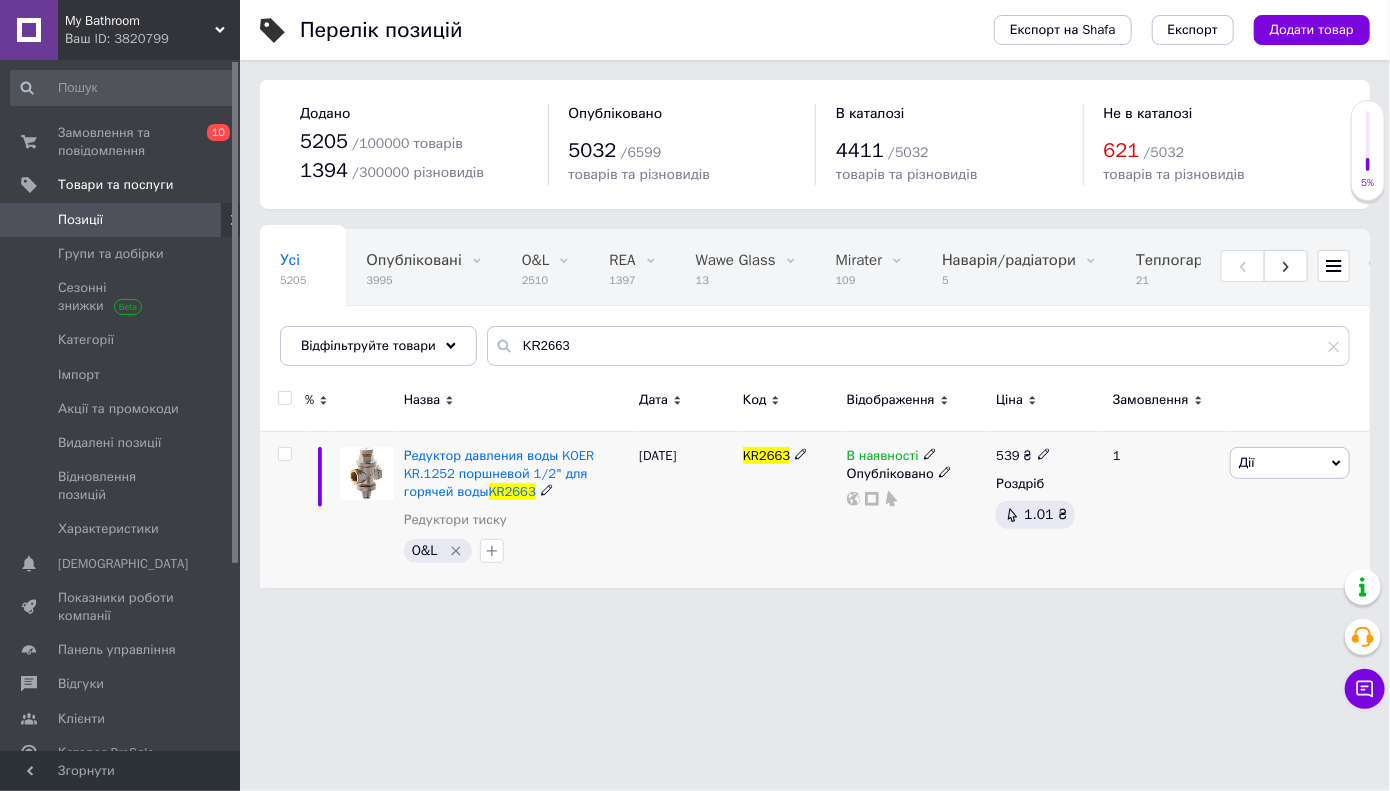 click 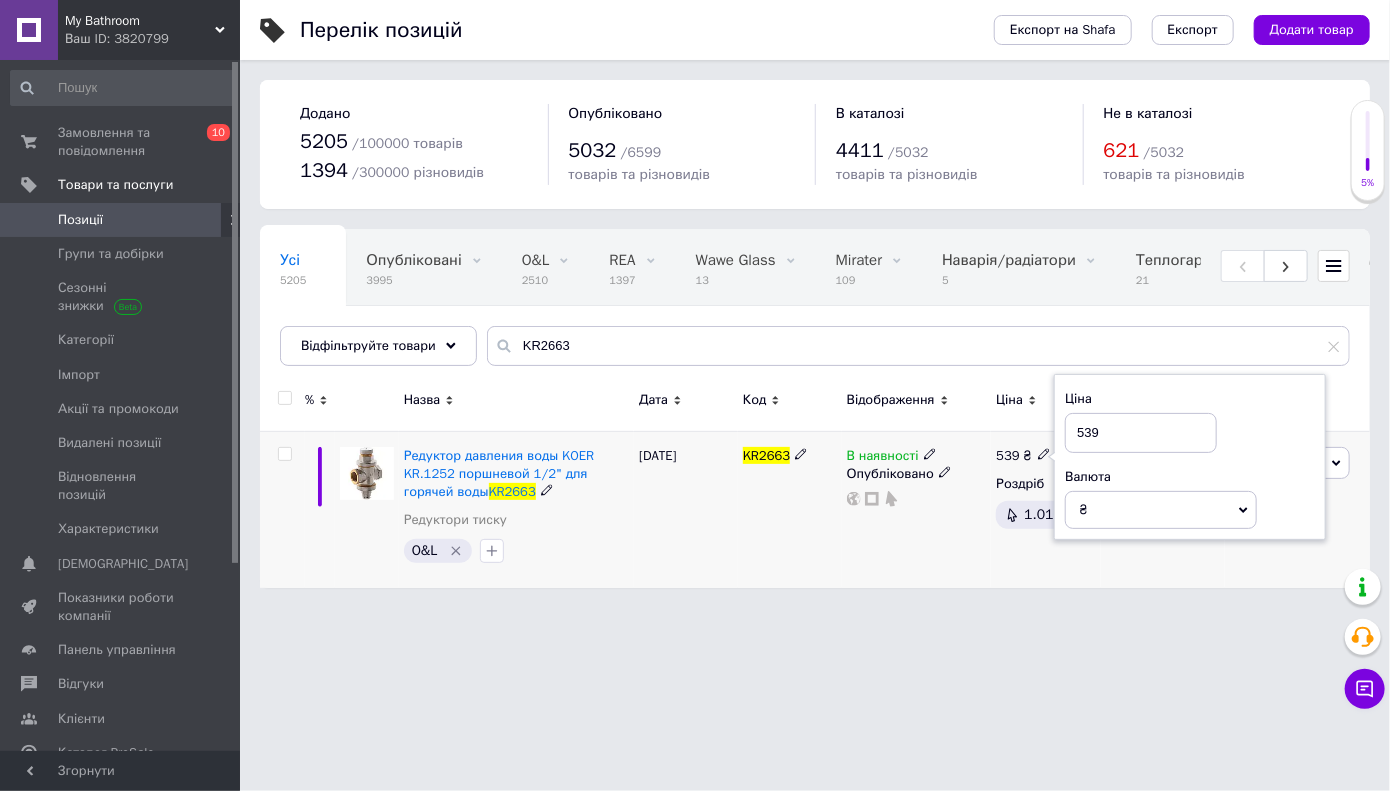 drag, startPoint x: 1085, startPoint y: 431, endPoint x: 1115, endPoint y: 431, distance: 30 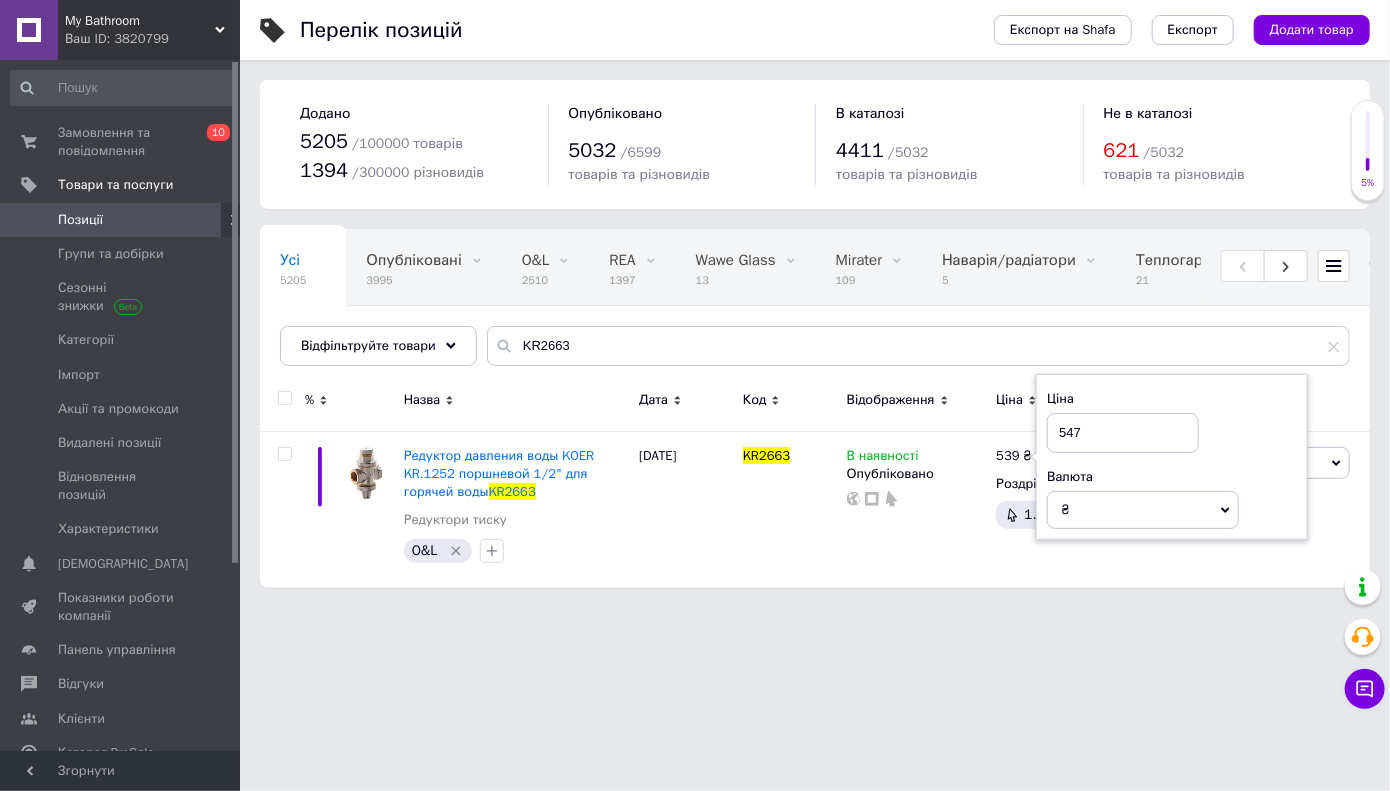 type on "547" 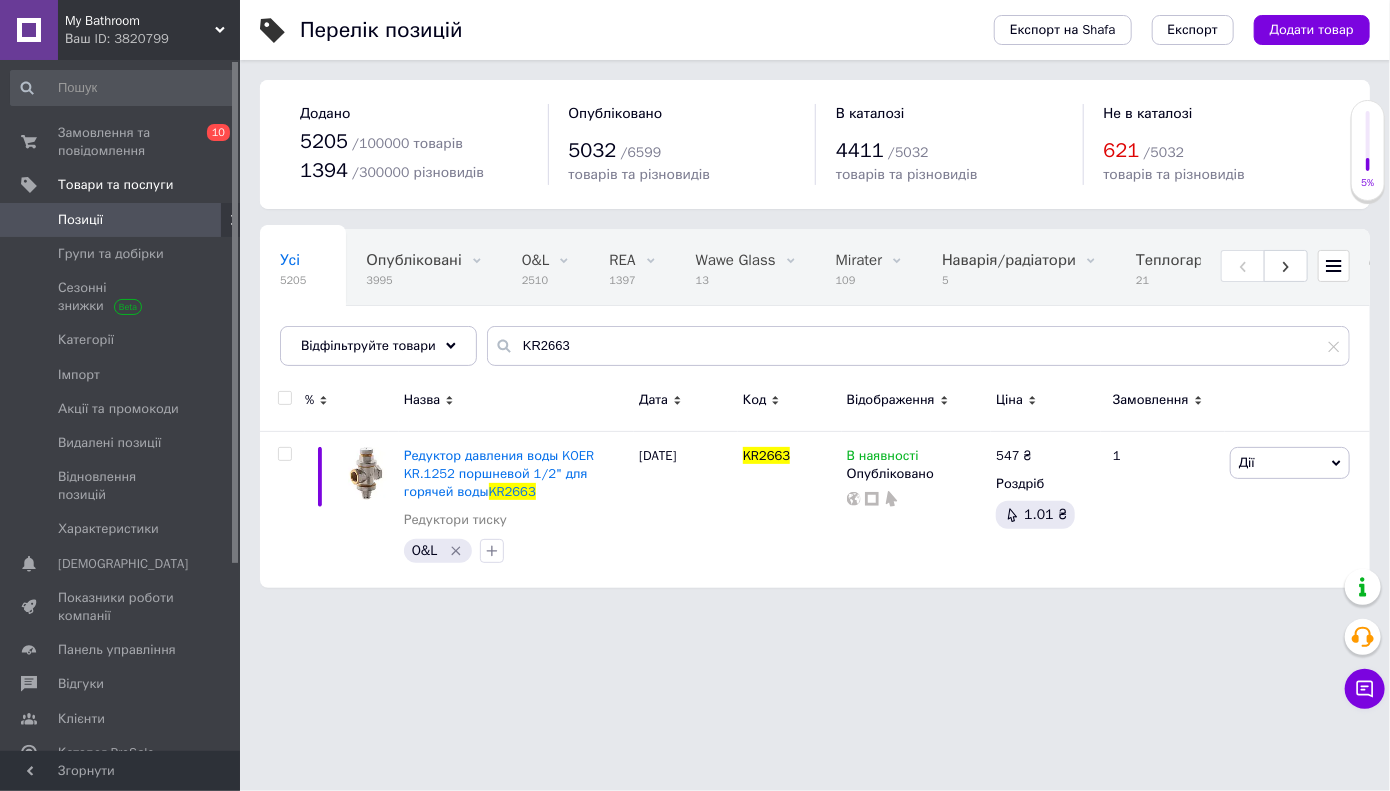 drag, startPoint x: 980, startPoint y: 691, endPoint x: 973, endPoint y: 683, distance: 10.630146 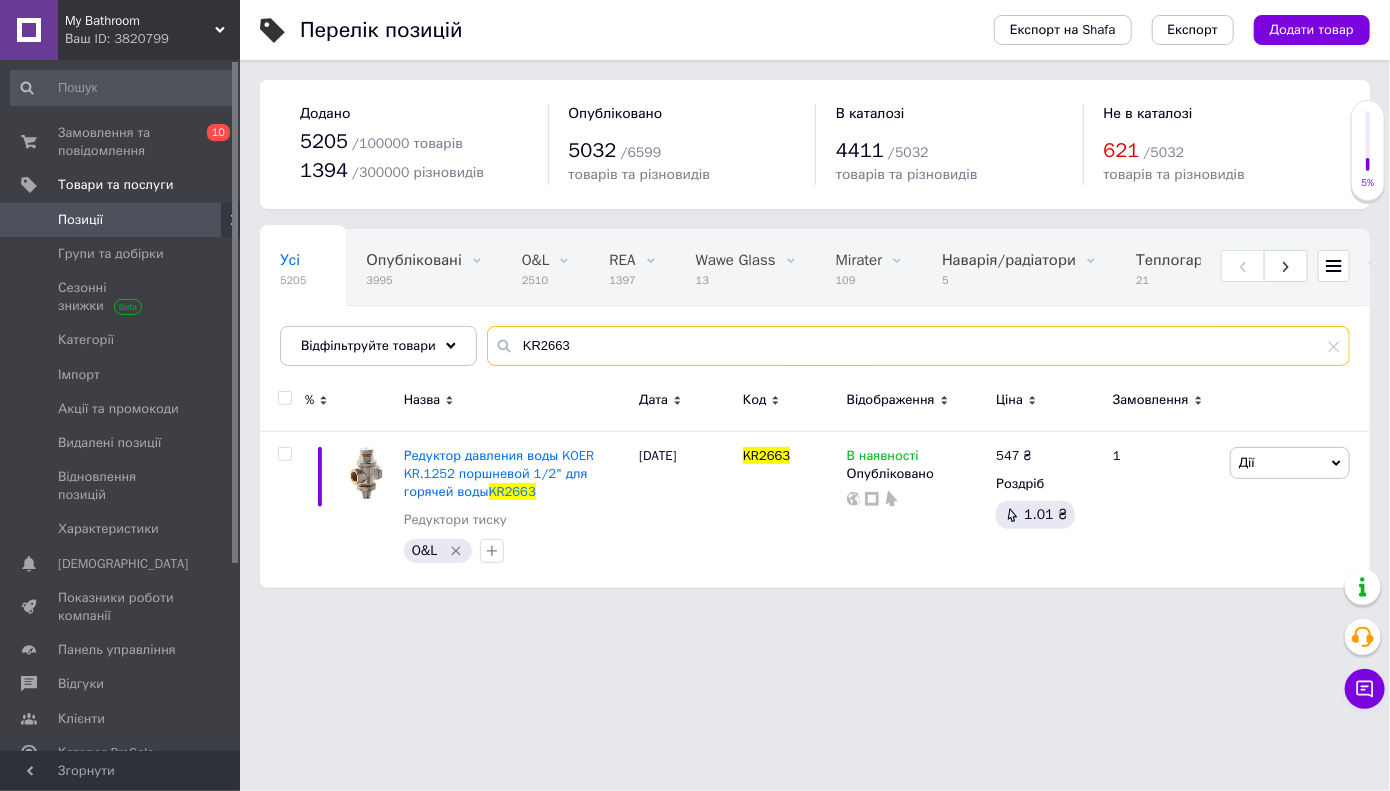 drag, startPoint x: 564, startPoint y: 344, endPoint x: 482, endPoint y: 352, distance: 82.38932 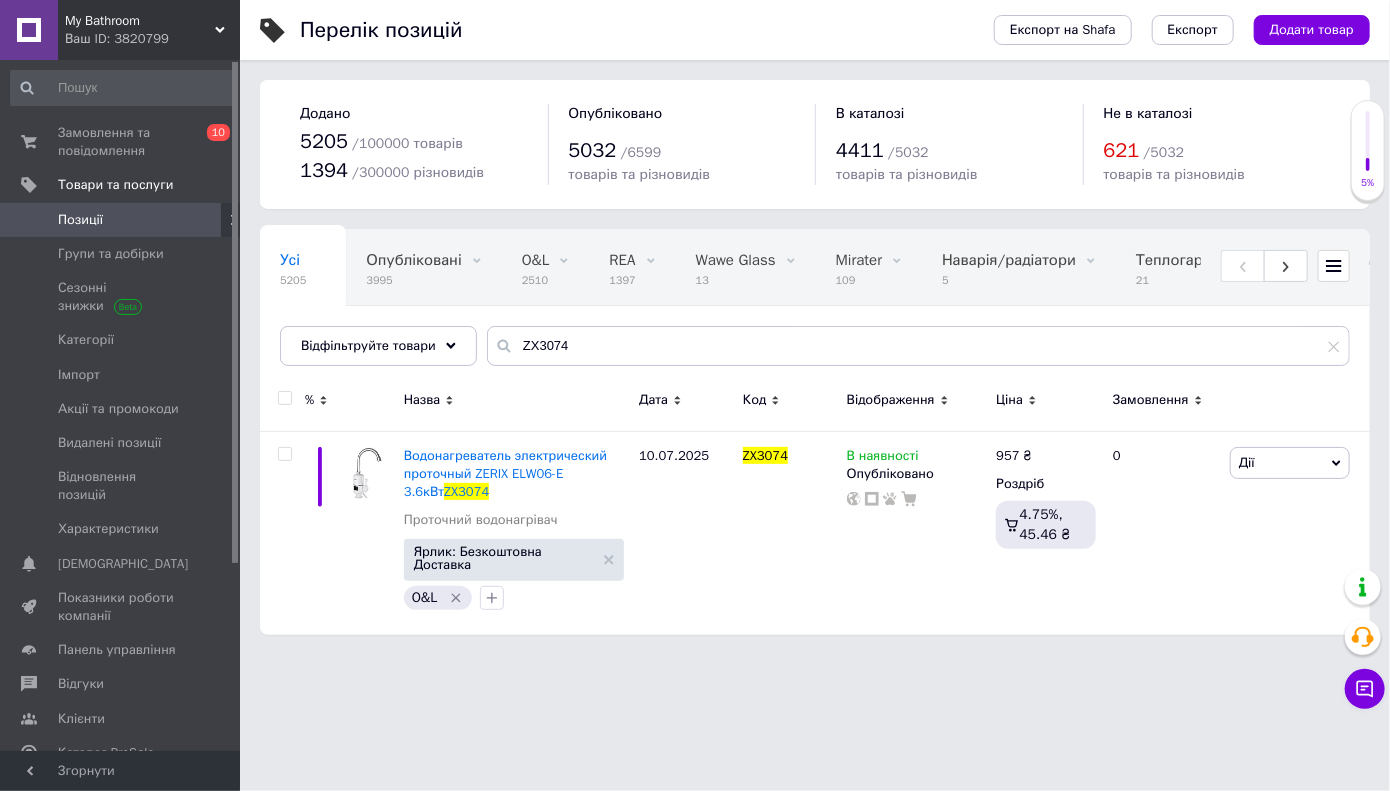 click on "My Bathroom Ваш ID: 3820799 Сайт My Bathroom Кабінет покупця Перевірити стан системи Сторінка на порталі Довідка Вийти Замовлення та повідомлення 0 10 Товари та послуги Позиції Групи та добірки Сезонні знижки Категорії Імпорт Акції та промокоди Видалені позиції Відновлення позицій Характеристики Сповіщення 0 0 Показники роботи компанії Панель управління Відгуки Клієнти Каталог ProSale Аналітика Інструменти веб-майстра та SEO Управління сайтом Гаманець компанії Маркет Налаштування Тарифи та рахунки Prom топ Згорнути 5205   /" at bounding box center [695, 327] 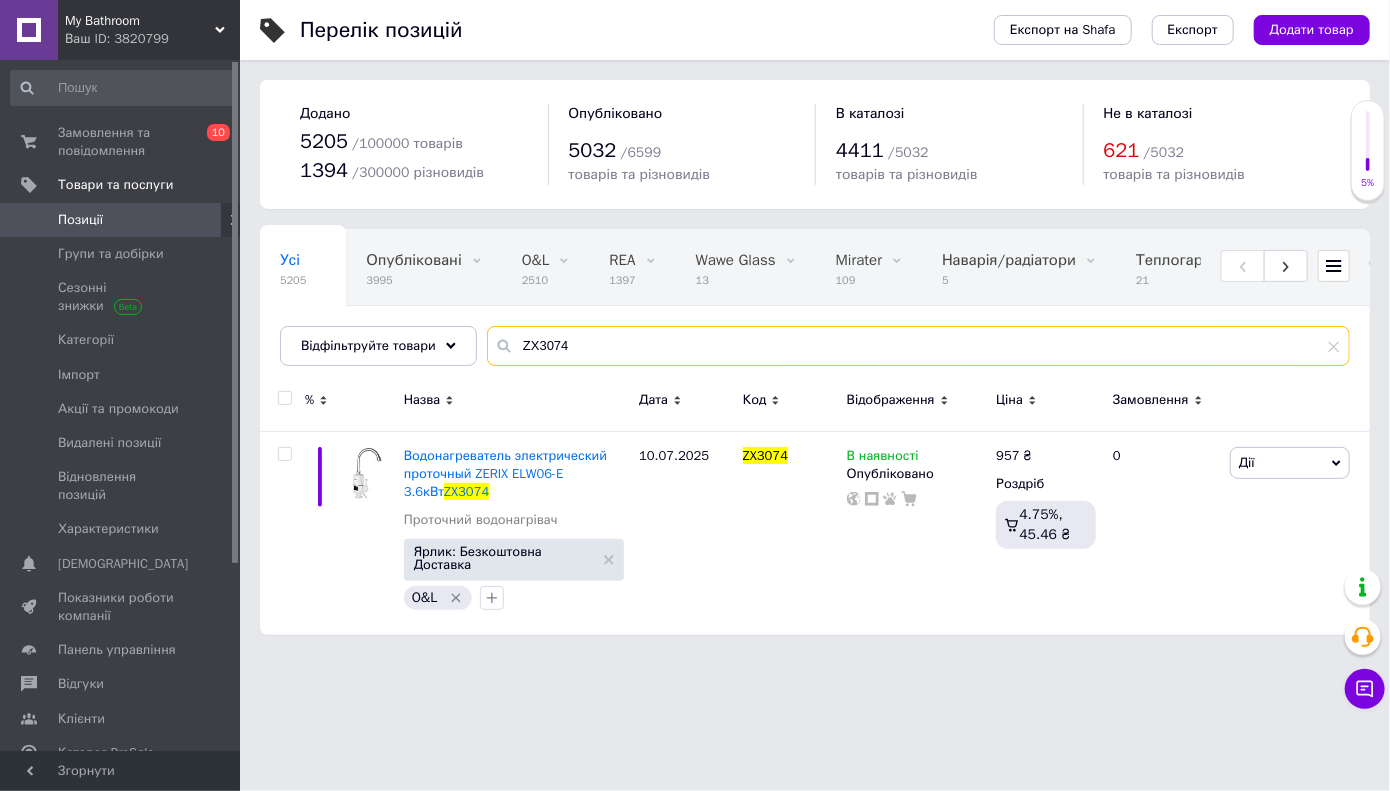 drag, startPoint x: 616, startPoint y: 352, endPoint x: 496, endPoint y: 344, distance: 120.26637 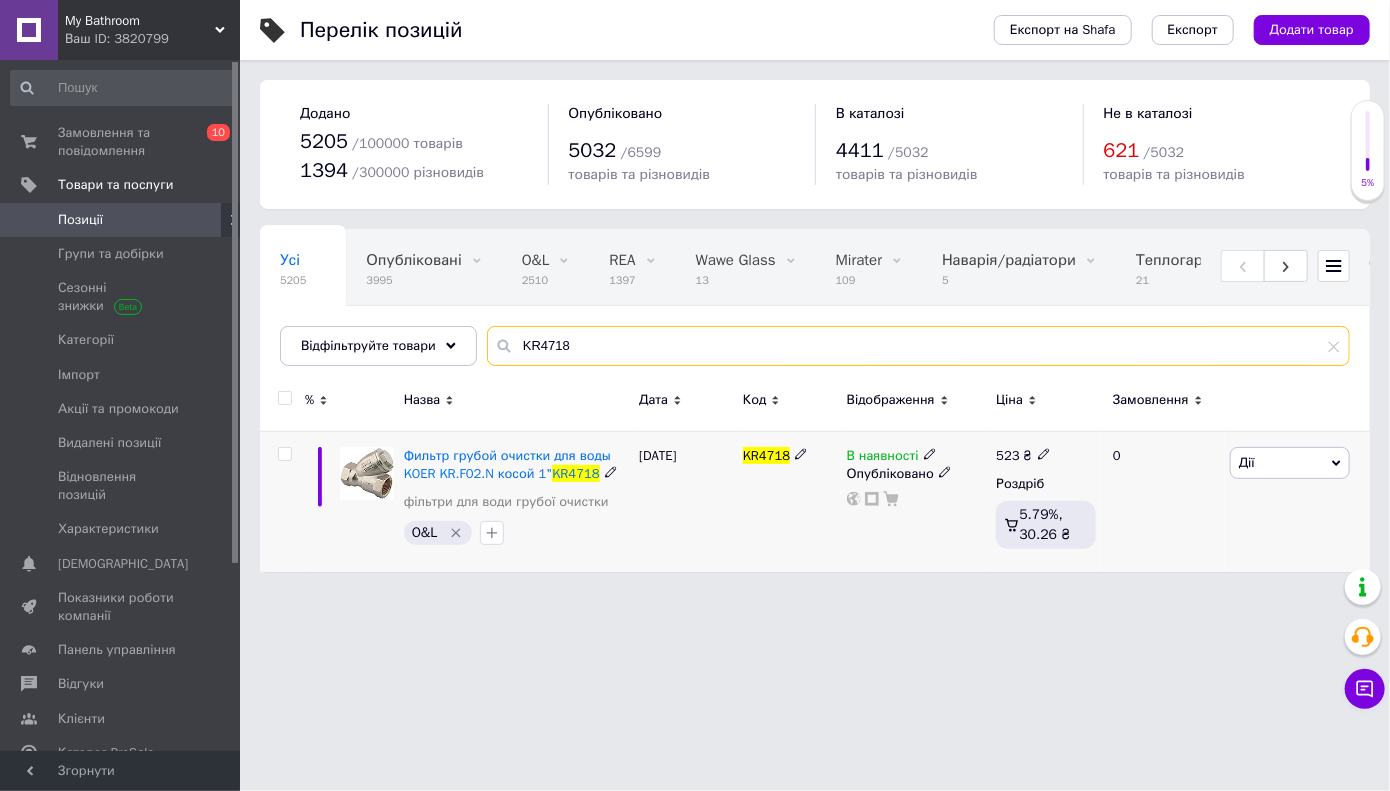 type on "KR4718" 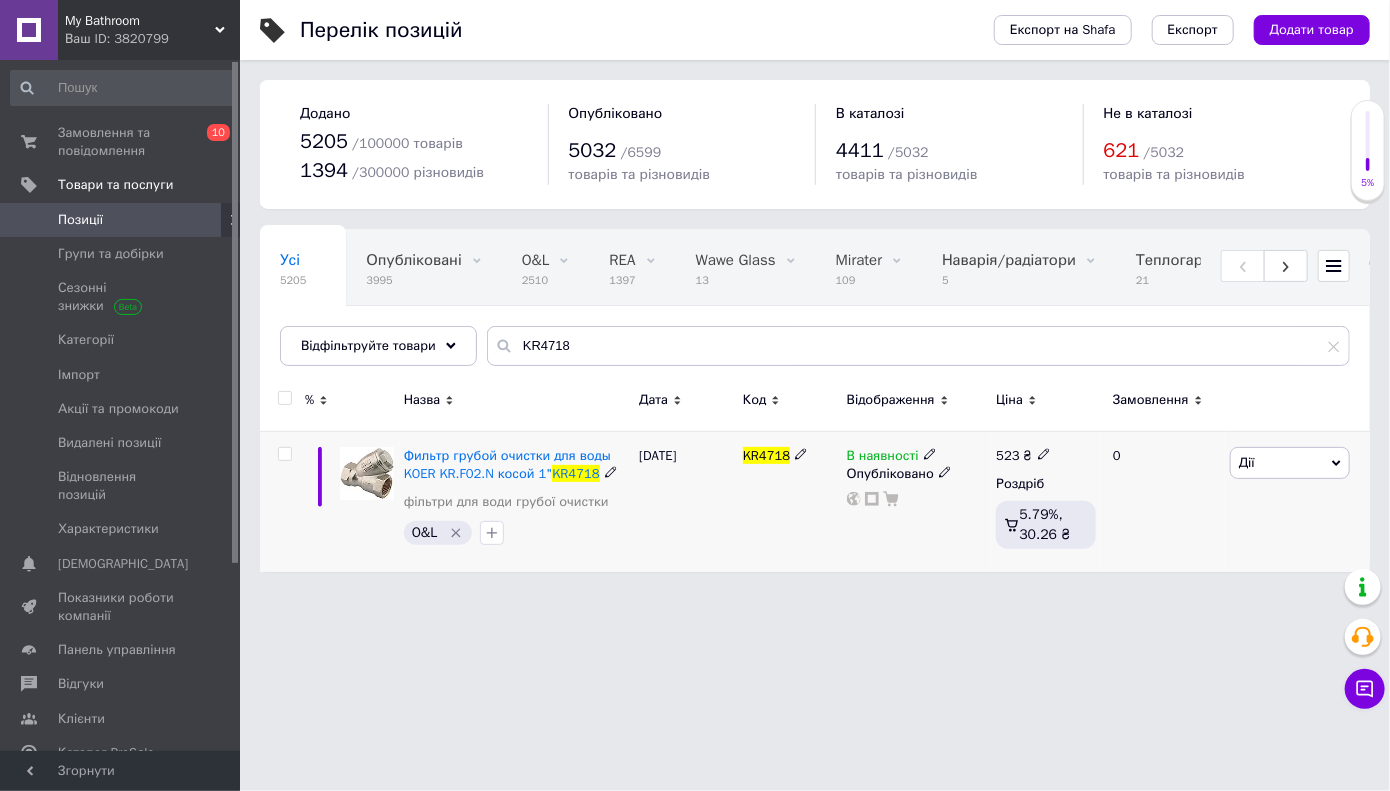click 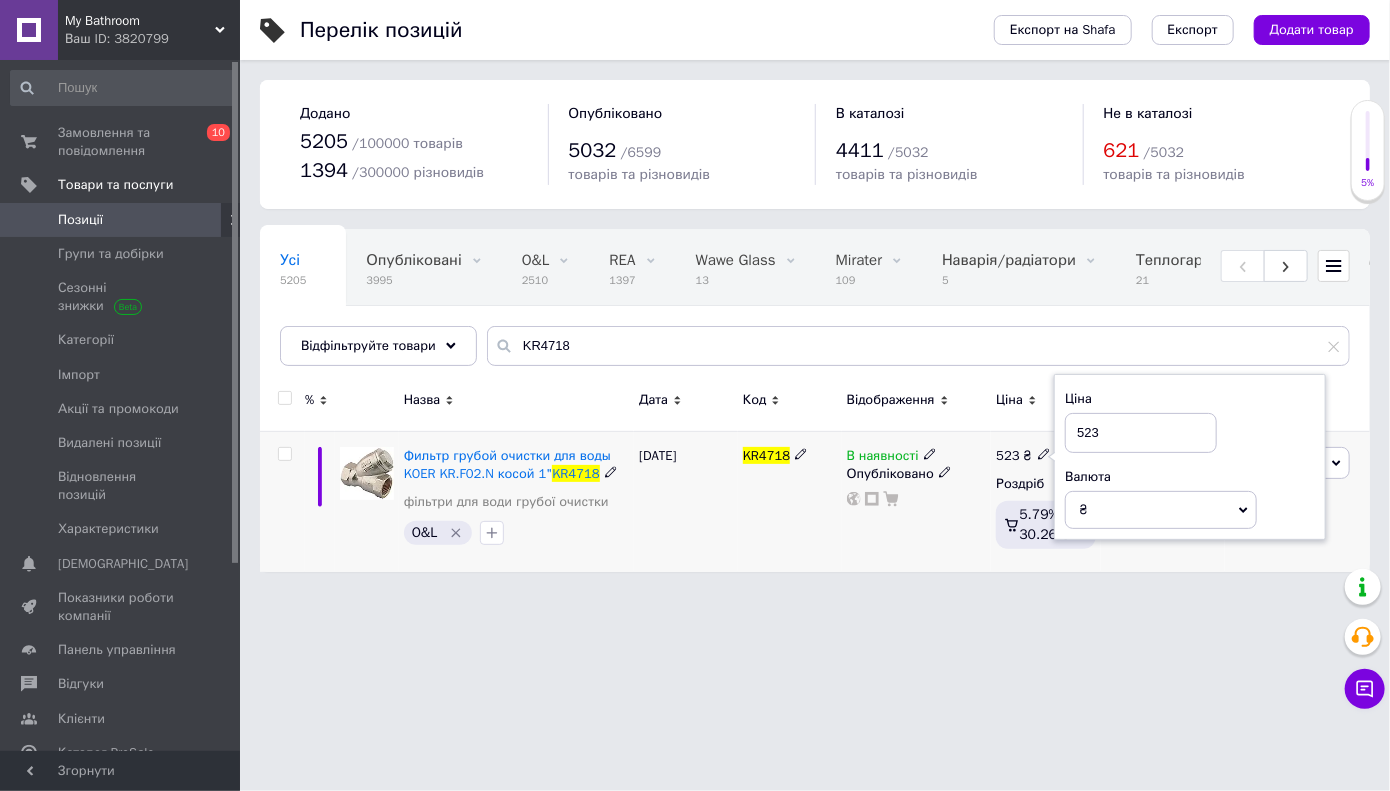 drag, startPoint x: 1085, startPoint y: 432, endPoint x: 1139, endPoint y: 426, distance: 54.33231 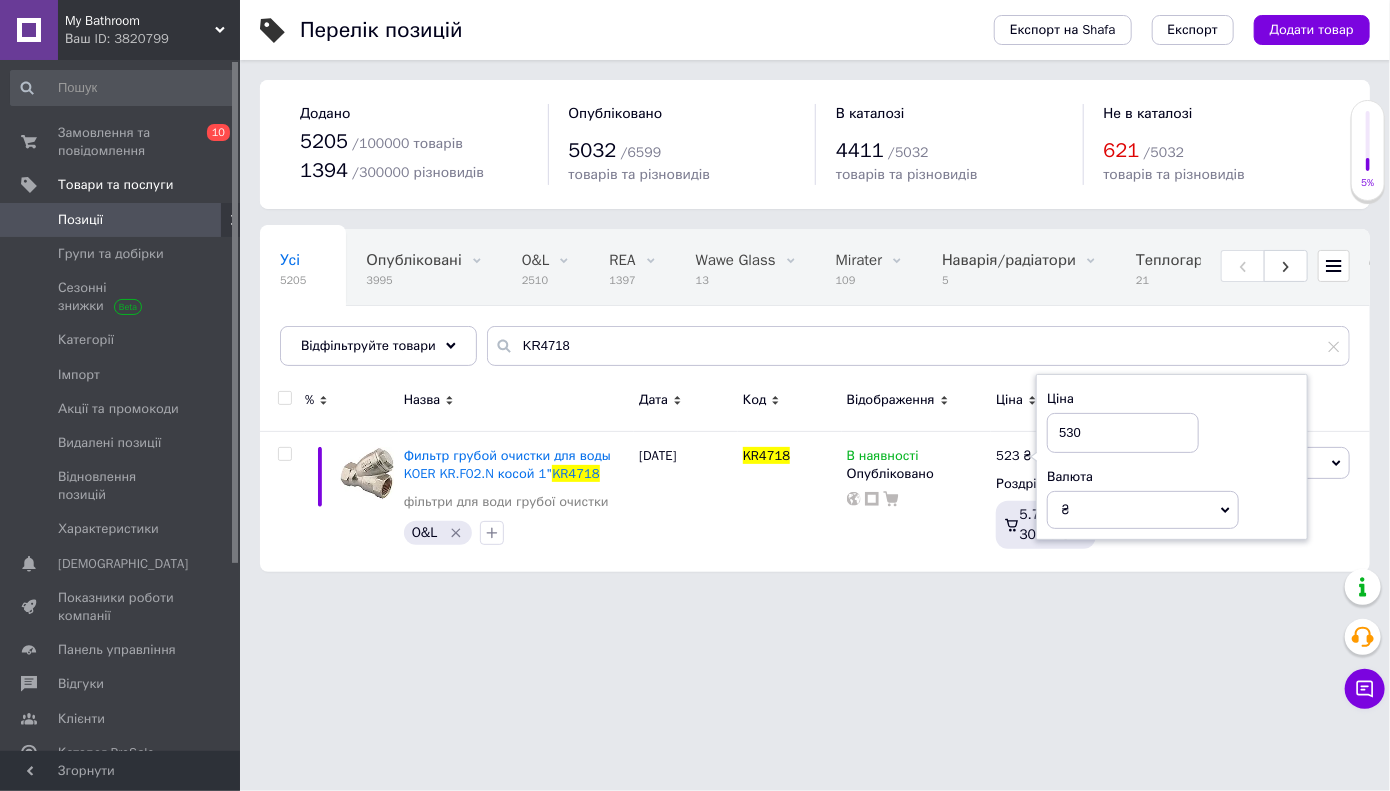 type on "530" 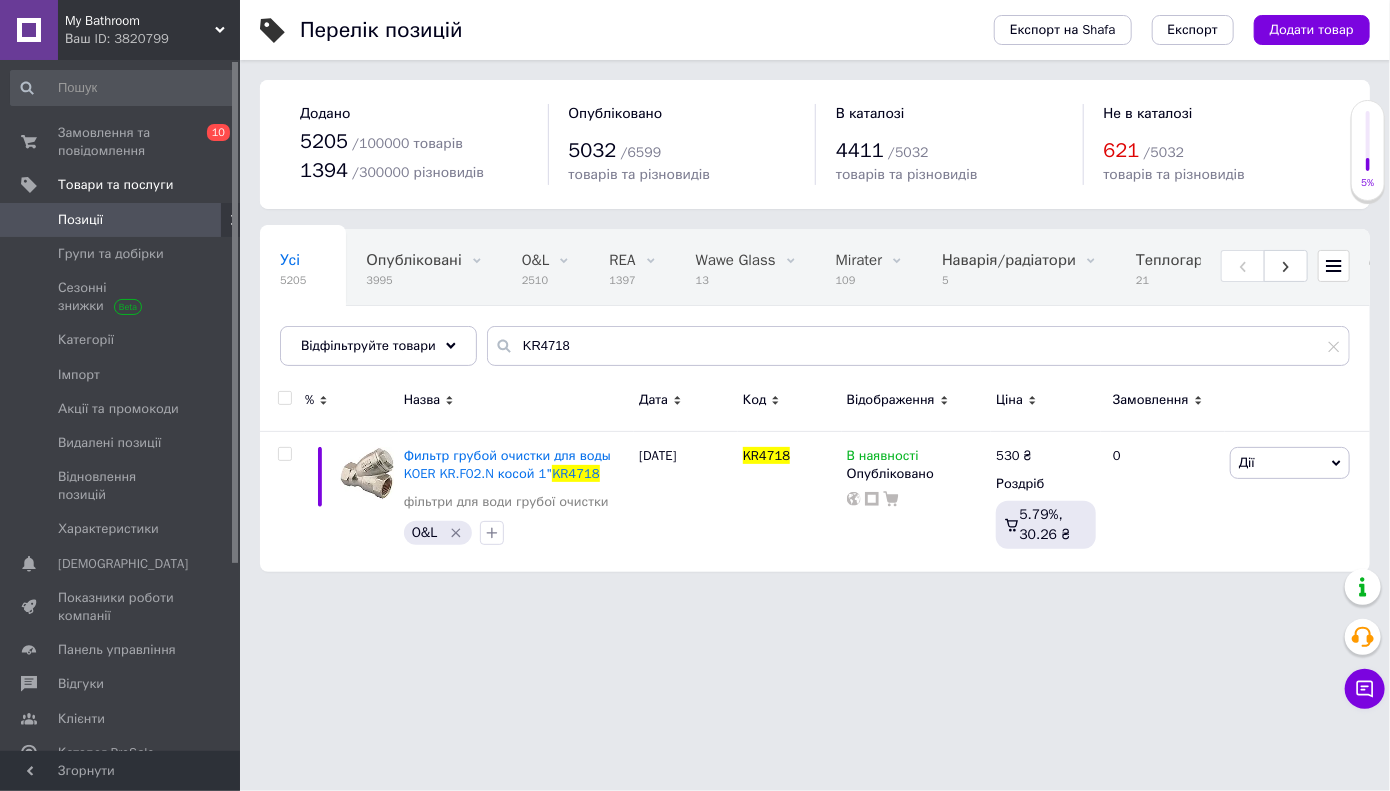 drag, startPoint x: 973, startPoint y: 704, endPoint x: 958, endPoint y: 682, distance: 26.627054 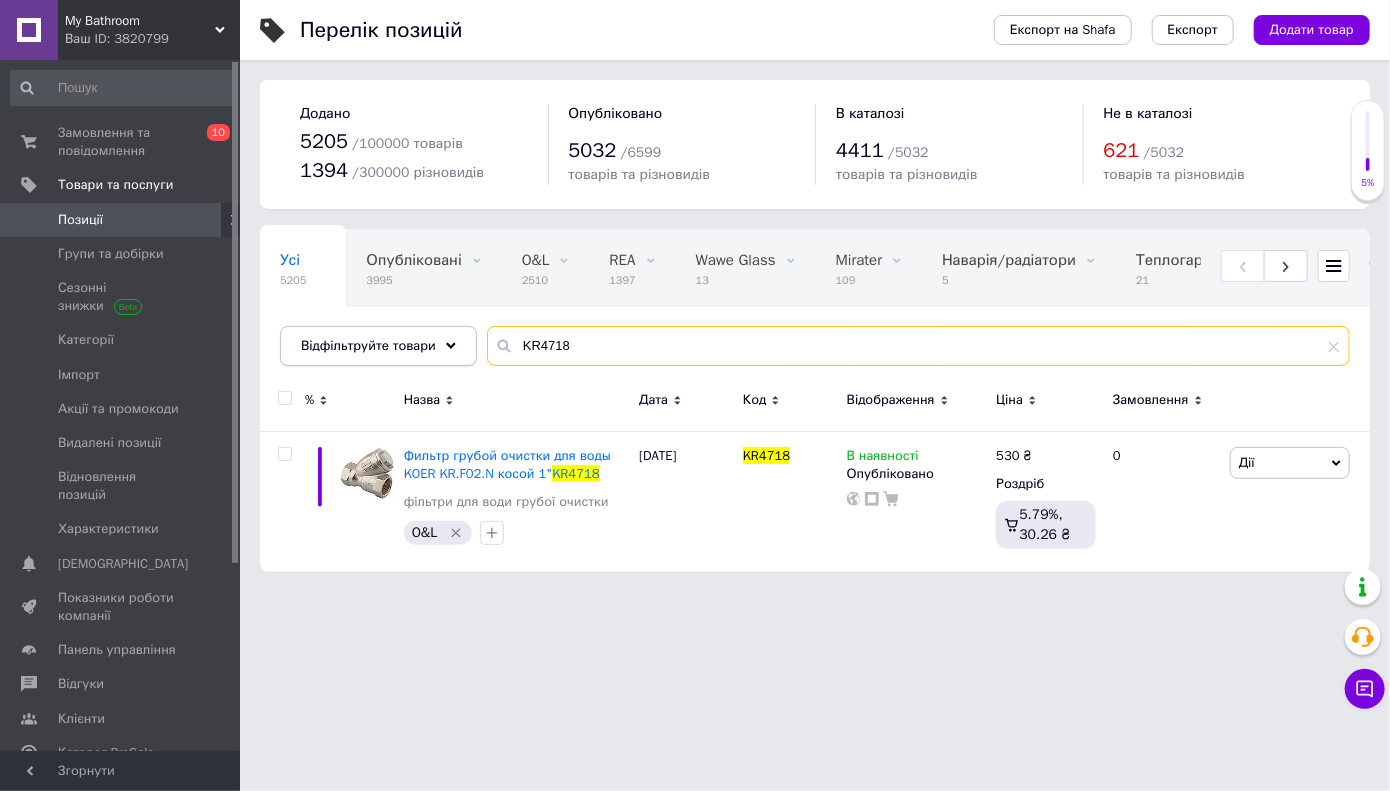 drag, startPoint x: 600, startPoint y: 346, endPoint x: 448, endPoint y: 345, distance: 152.0033 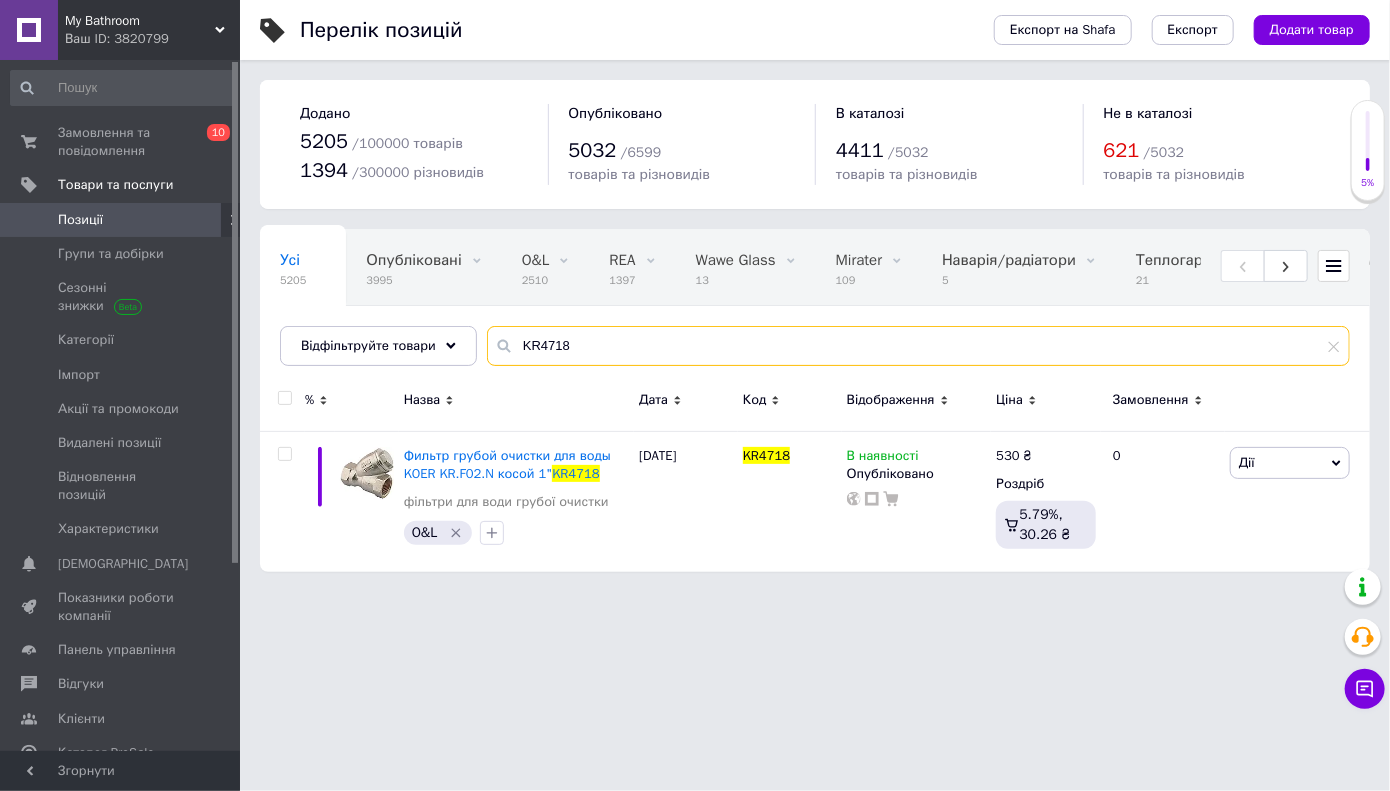 paste on "2675" 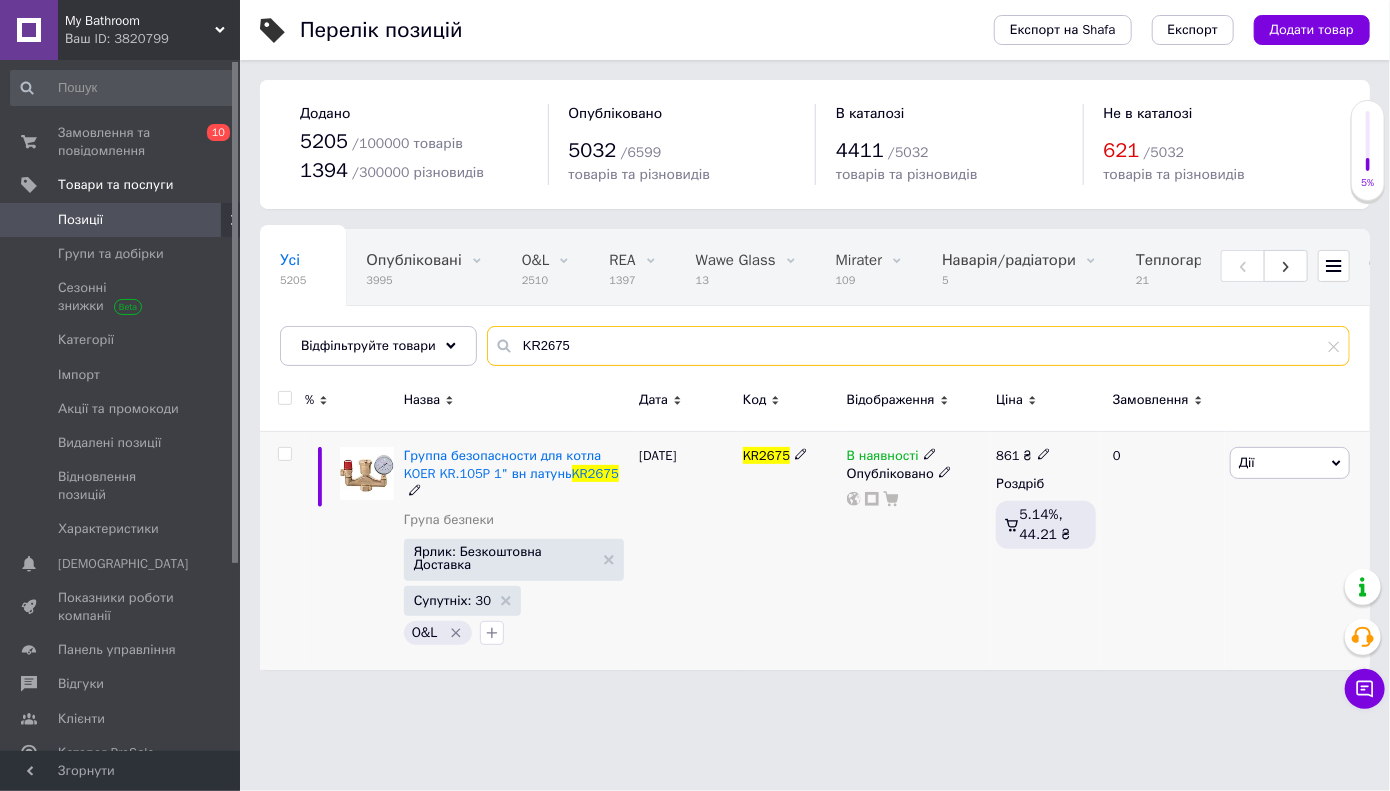 type on "KR2675" 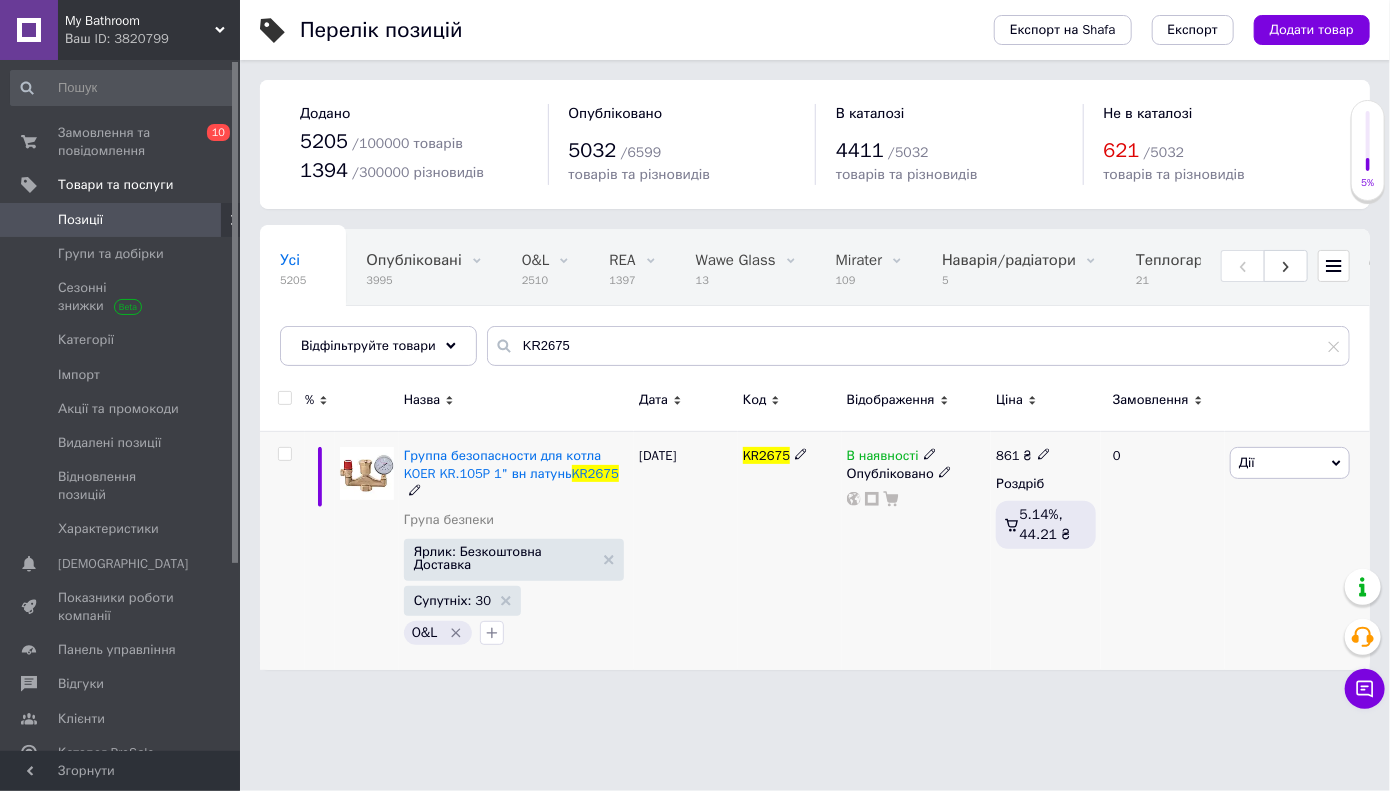 click 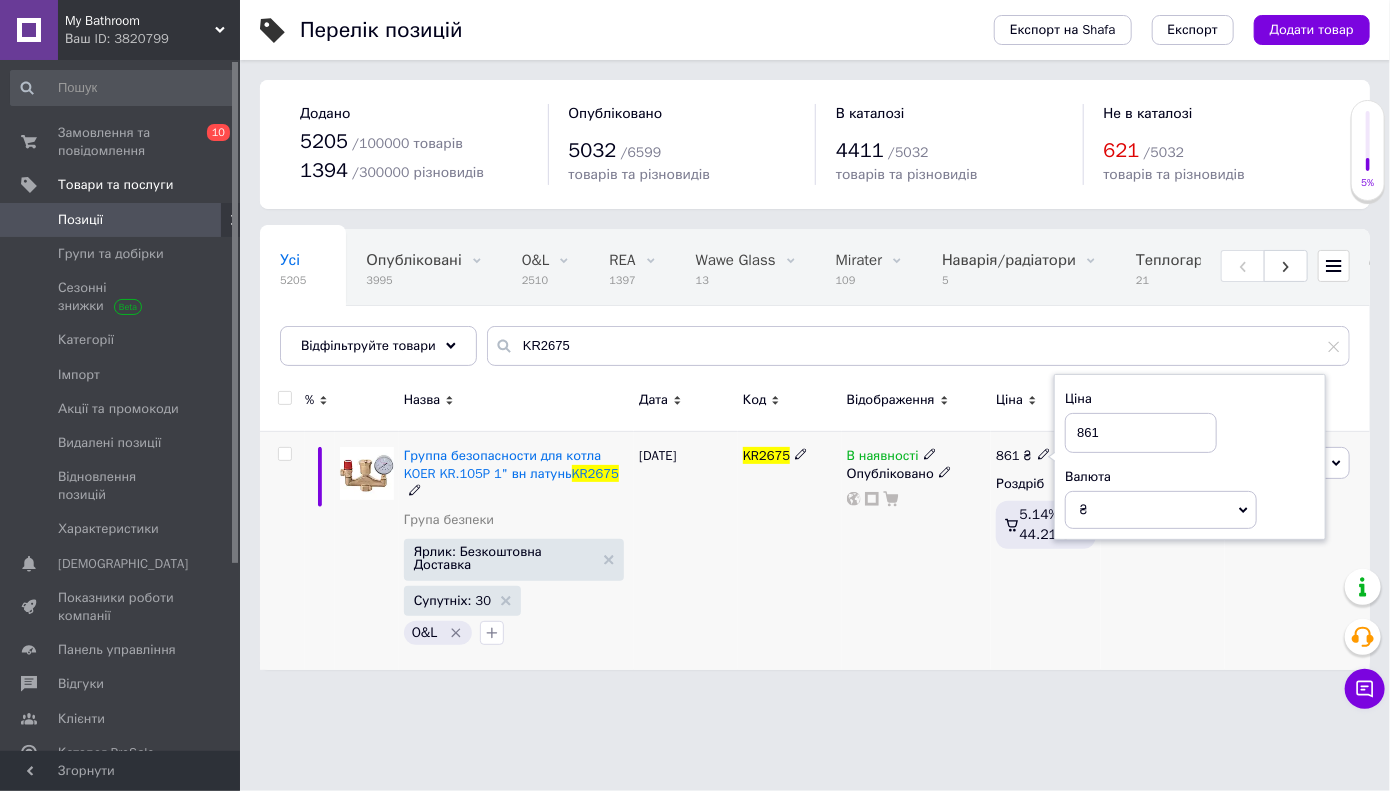 drag, startPoint x: 1082, startPoint y: 435, endPoint x: 1141, endPoint y: 427, distance: 59.5399 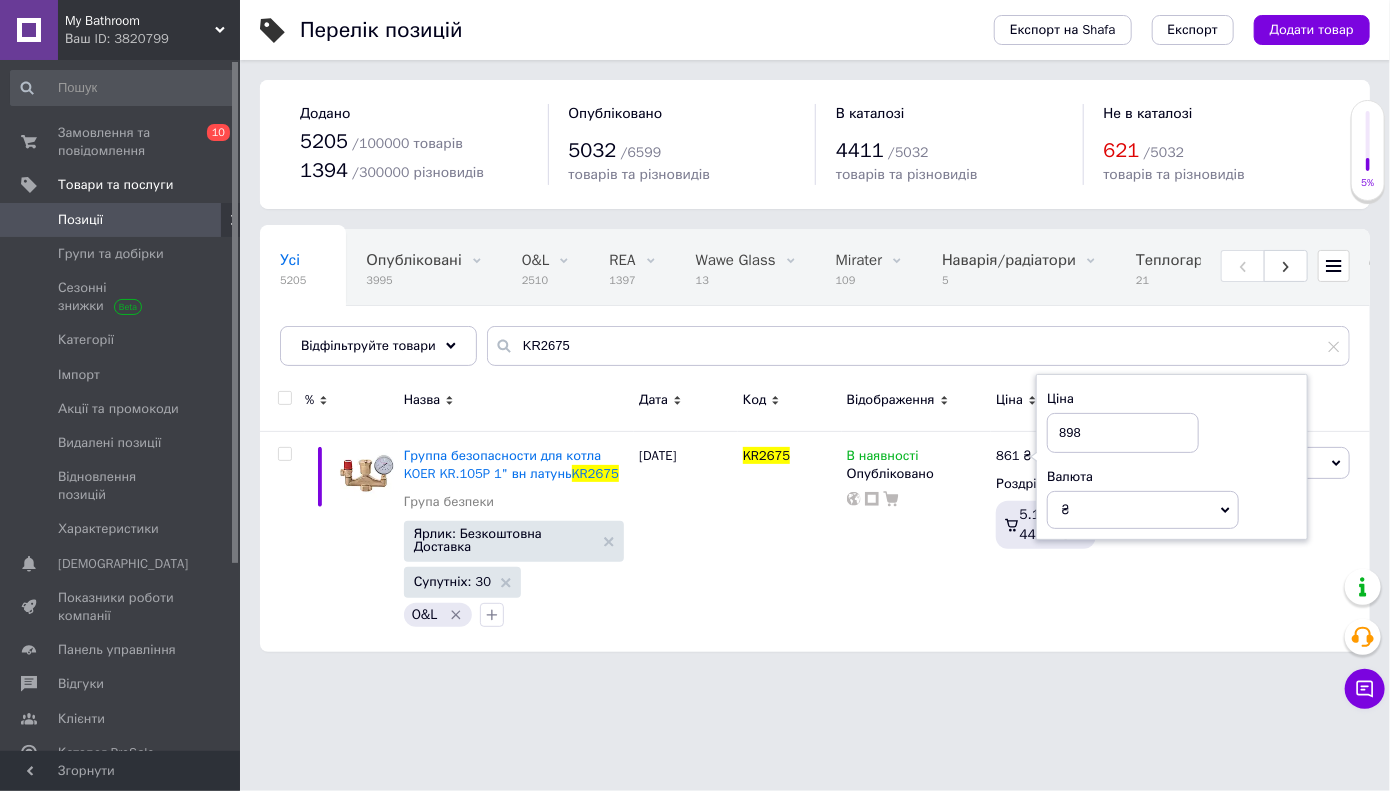 type on "898" 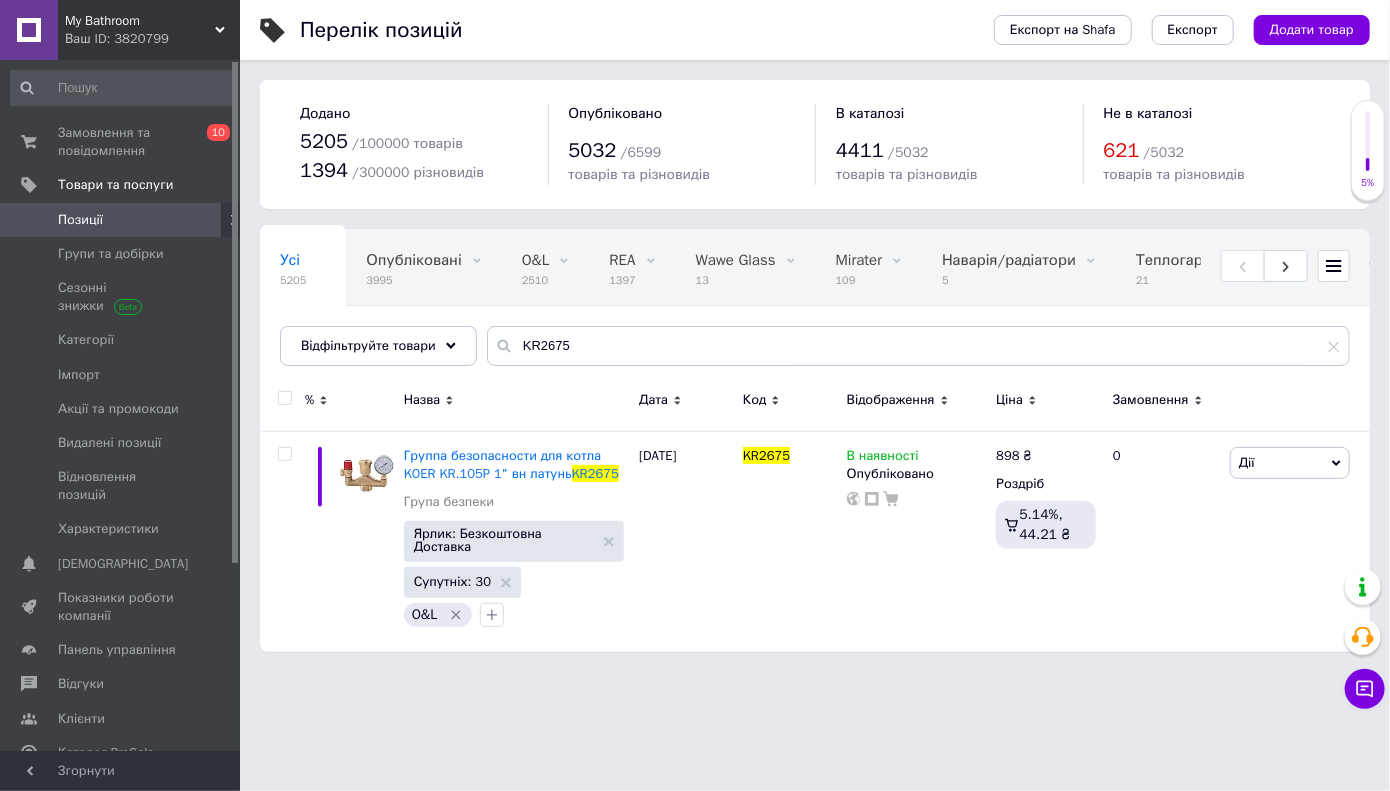 drag, startPoint x: 896, startPoint y: 681, endPoint x: 864, endPoint y: 641, distance: 51.224995 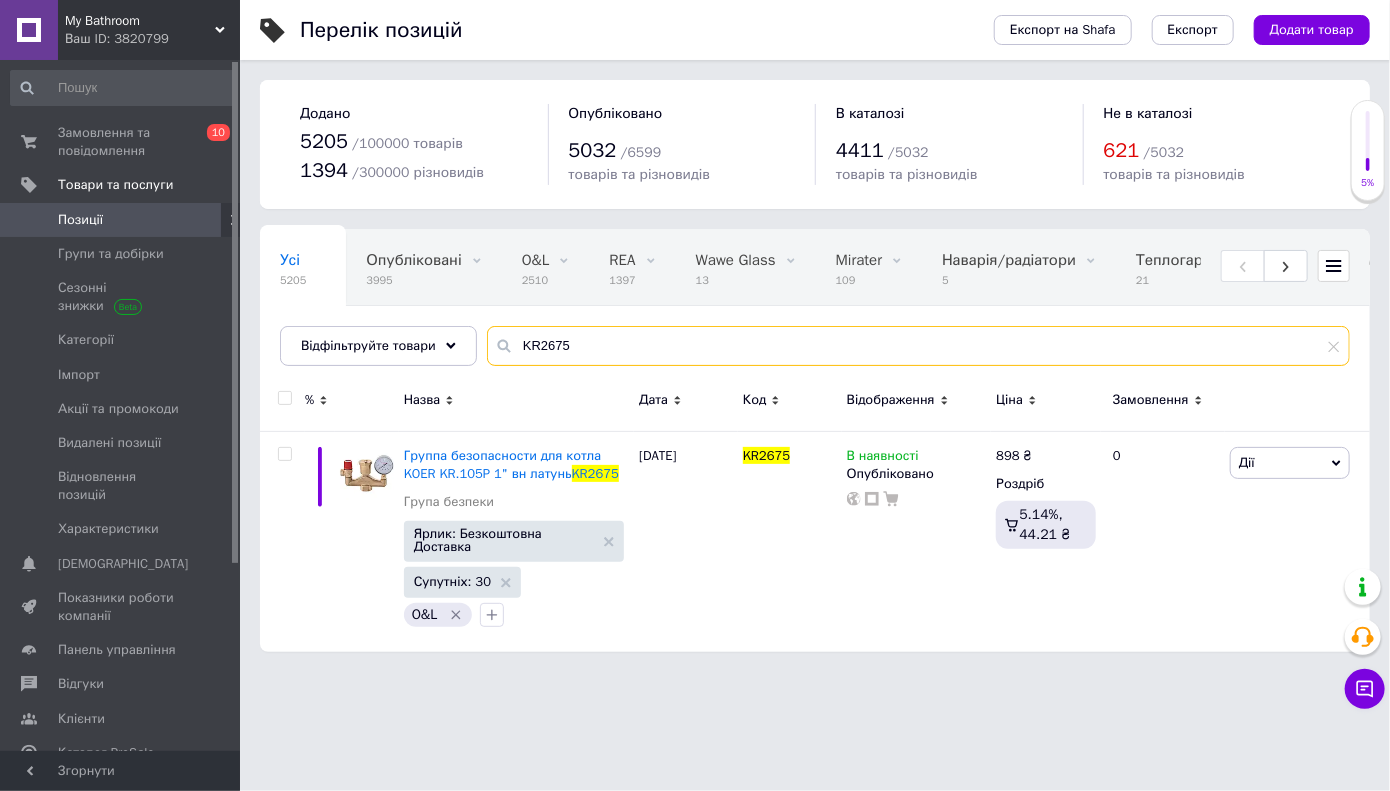 drag, startPoint x: 565, startPoint y: 348, endPoint x: 493, endPoint y: 345, distance: 72.06247 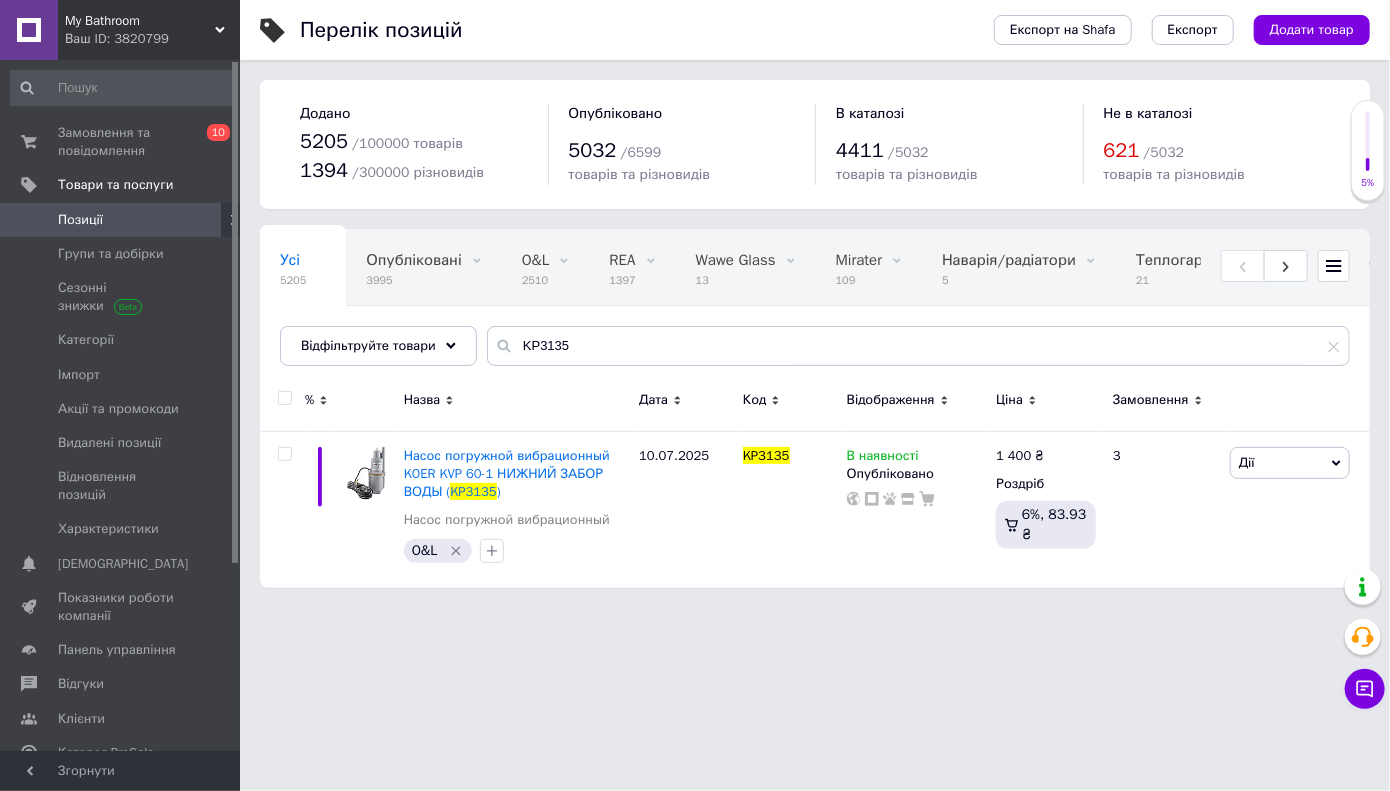 click on "My Bathroom Ваш ID: 3820799 Сайт My Bathroom Кабінет покупця Перевірити стан системи Сторінка на порталі Довідка Вийти Замовлення та повідомлення 0 10 Товари та послуги Позиції Групи та добірки Сезонні знижки Категорії Імпорт Акції та промокоди Видалені позиції Відновлення позицій Характеристики Сповіщення 0 0 Показники роботи компанії Панель управління Відгуки Клієнти Каталог ProSale Аналітика Інструменти веб-майстра та SEO Управління сайтом Гаманець компанії Маркет Налаштування Тарифи та рахунки Prom топ Згорнути 5205   /" at bounding box center [695, 304] 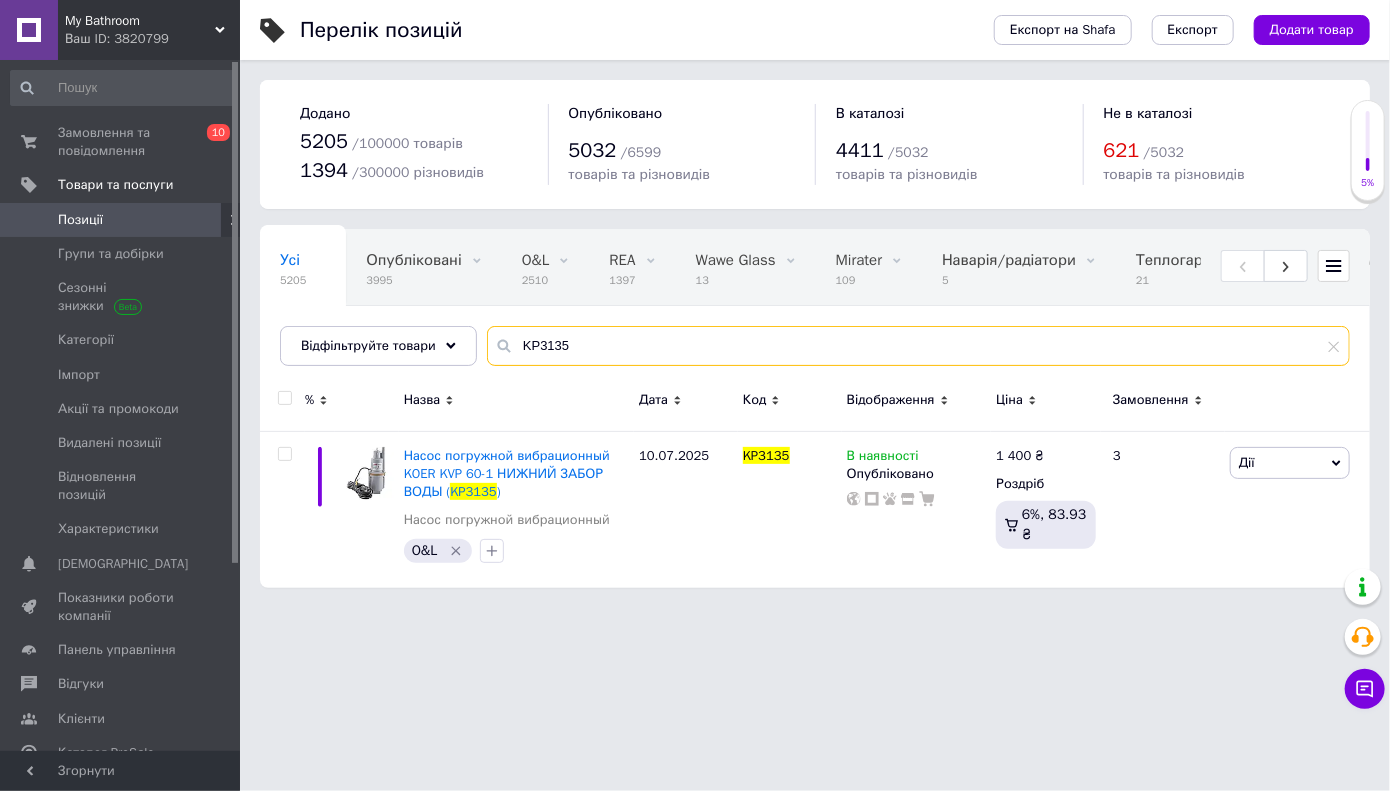 drag, startPoint x: 562, startPoint y: 344, endPoint x: 497, endPoint y: 347, distance: 65.06919 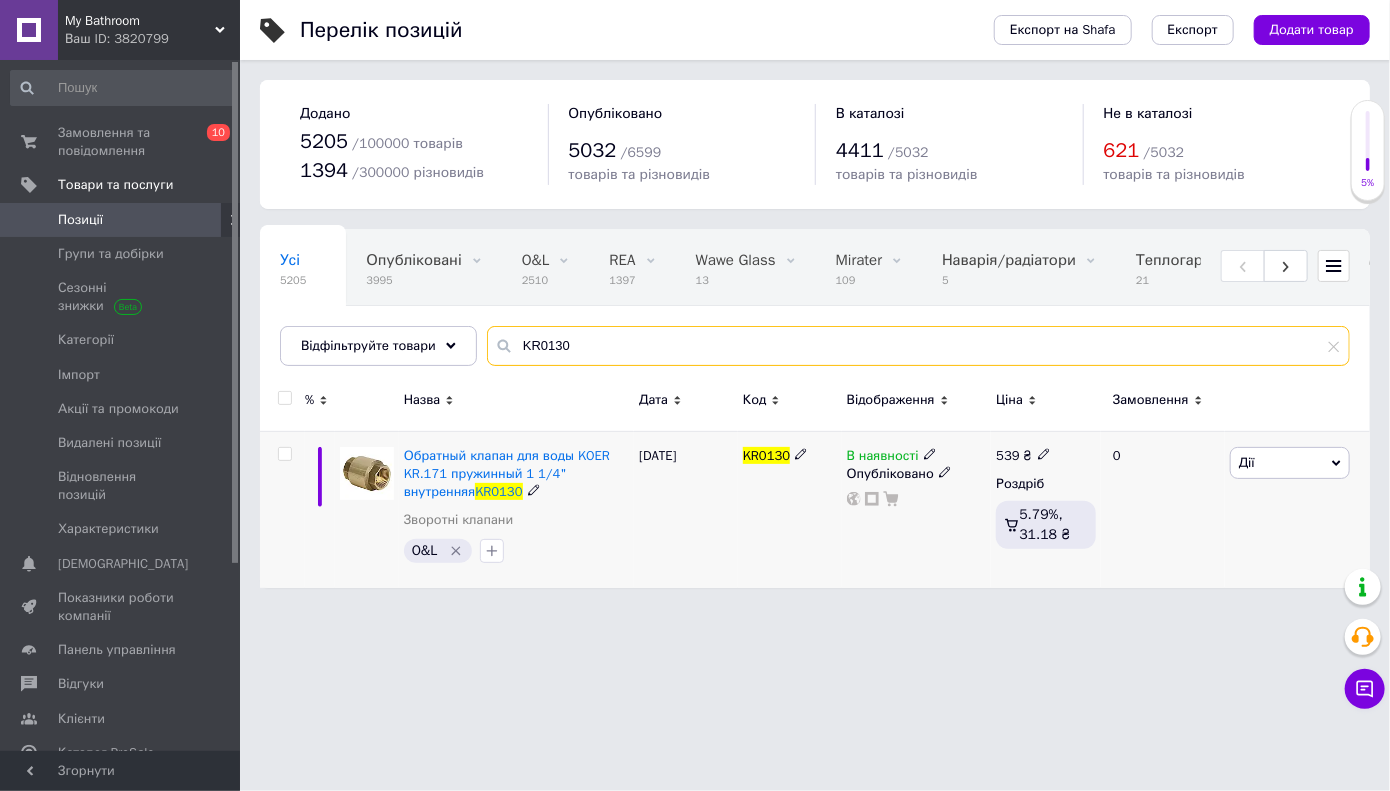 type on "KR0130" 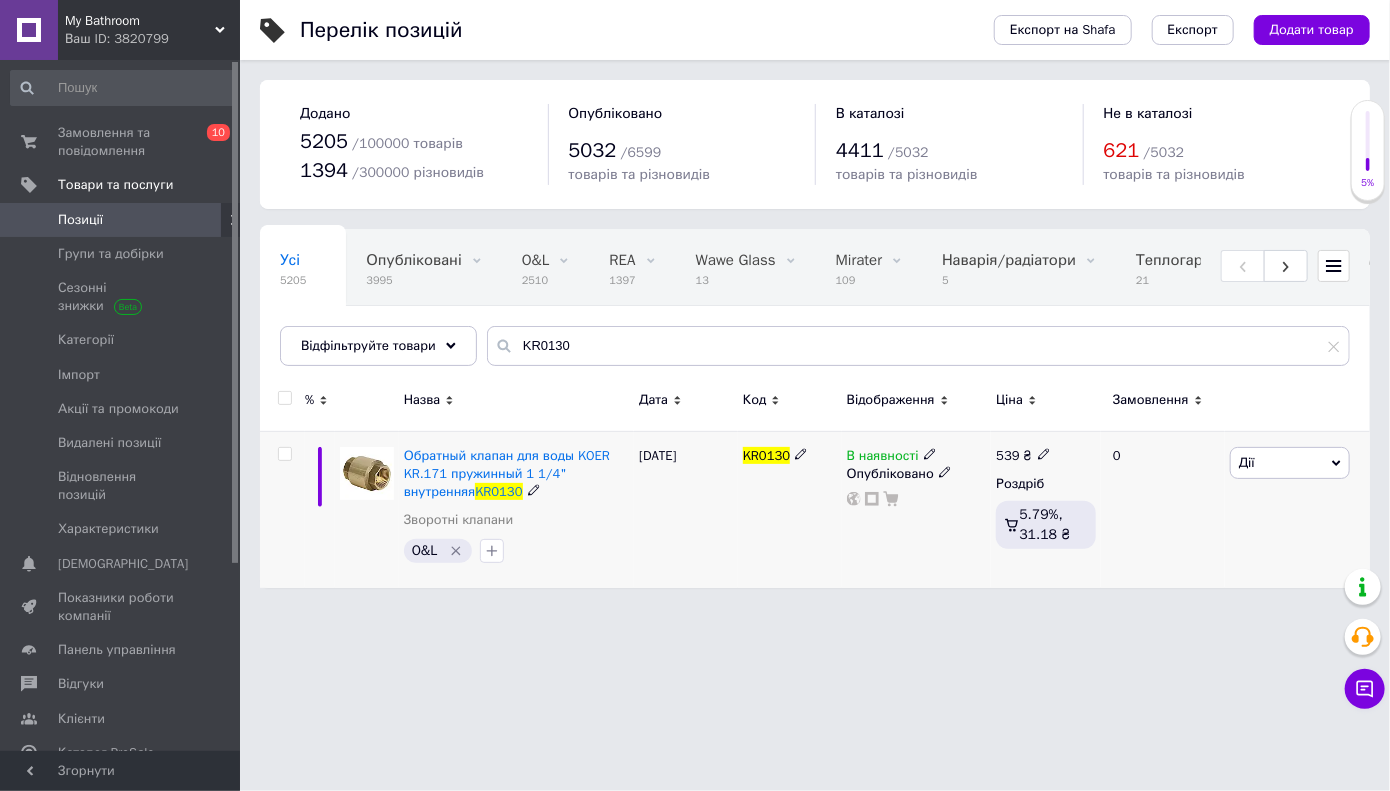 click at bounding box center (1044, 453) 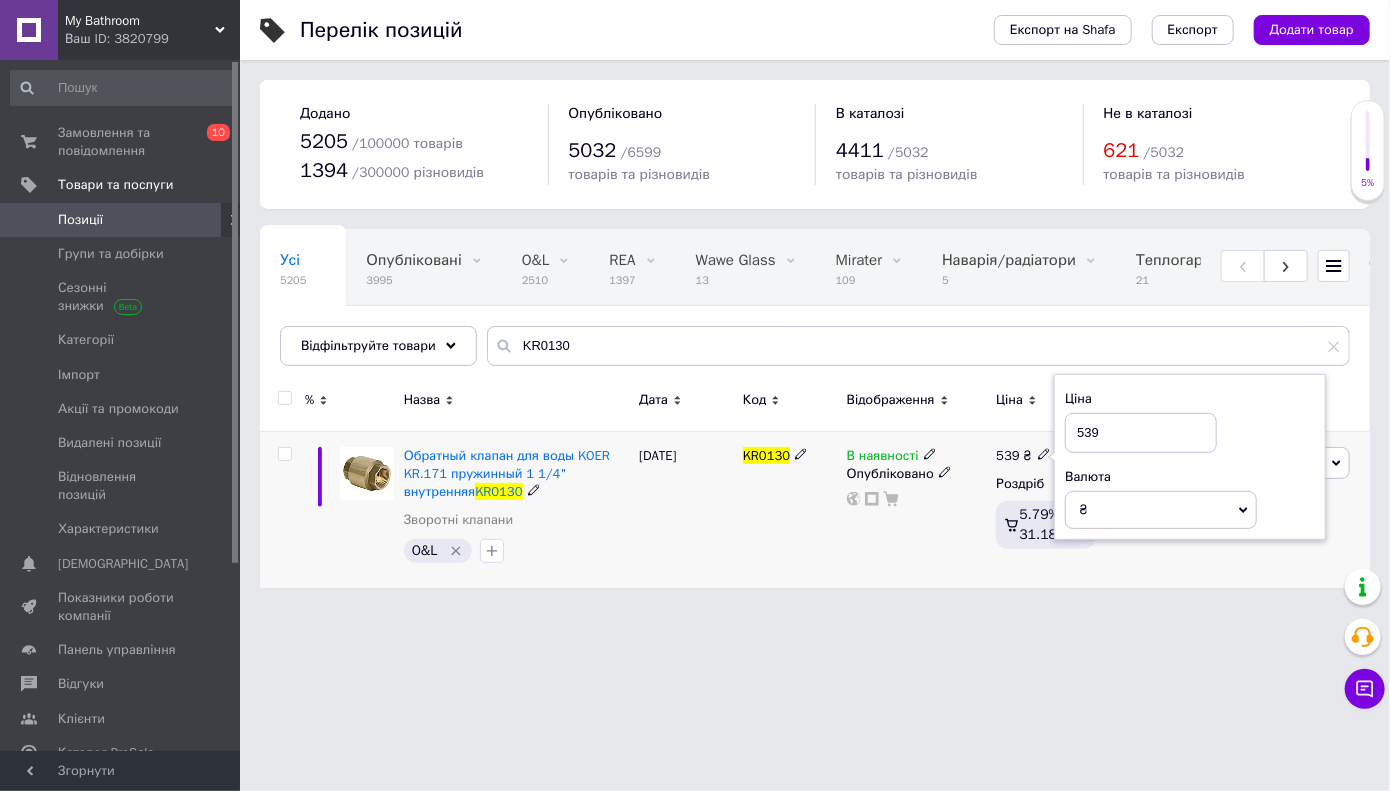 drag, startPoint x: 1084, startPoint y: 434, endPoint x: 1128, endPoint y: 434, distance: 44 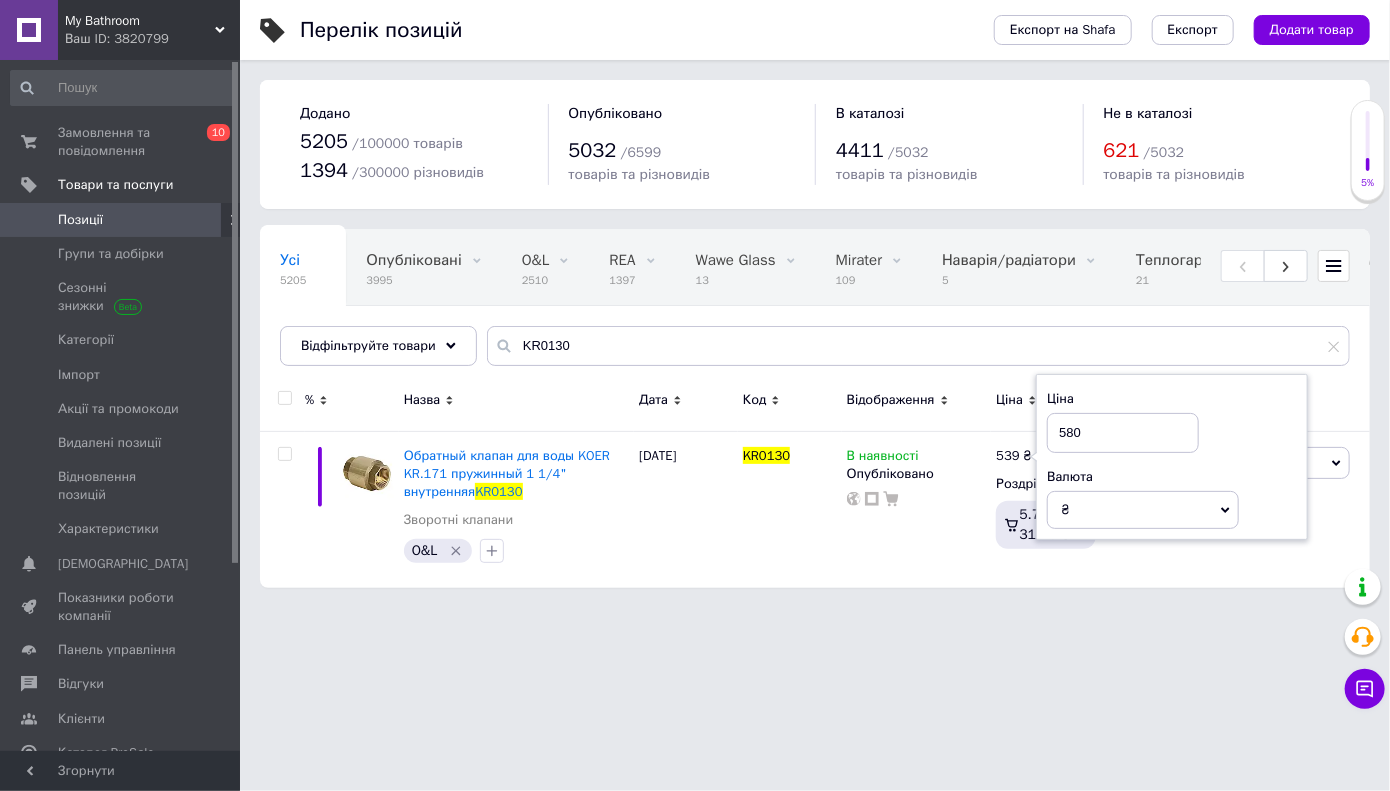 type on "580" 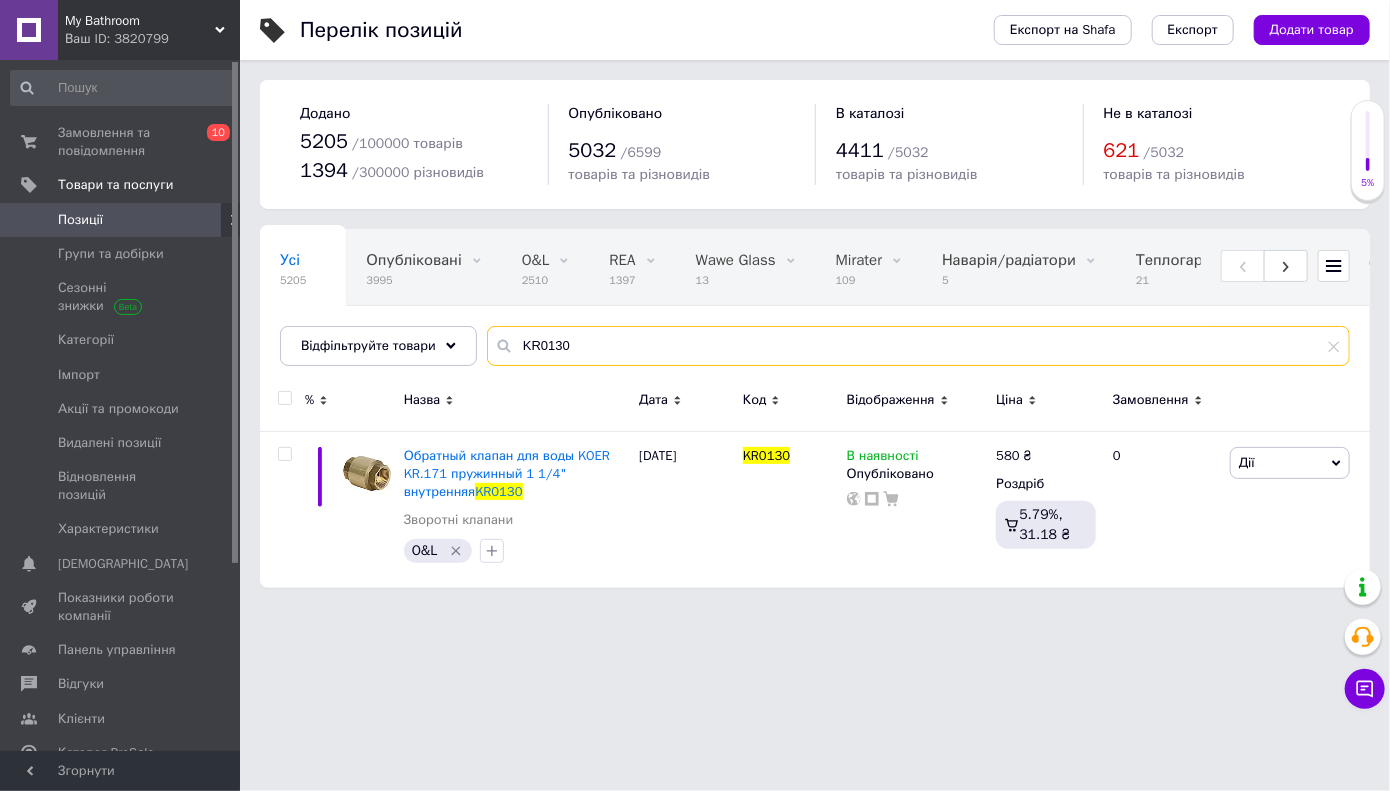 click on "KR0130" at bounding box center [918, 346] 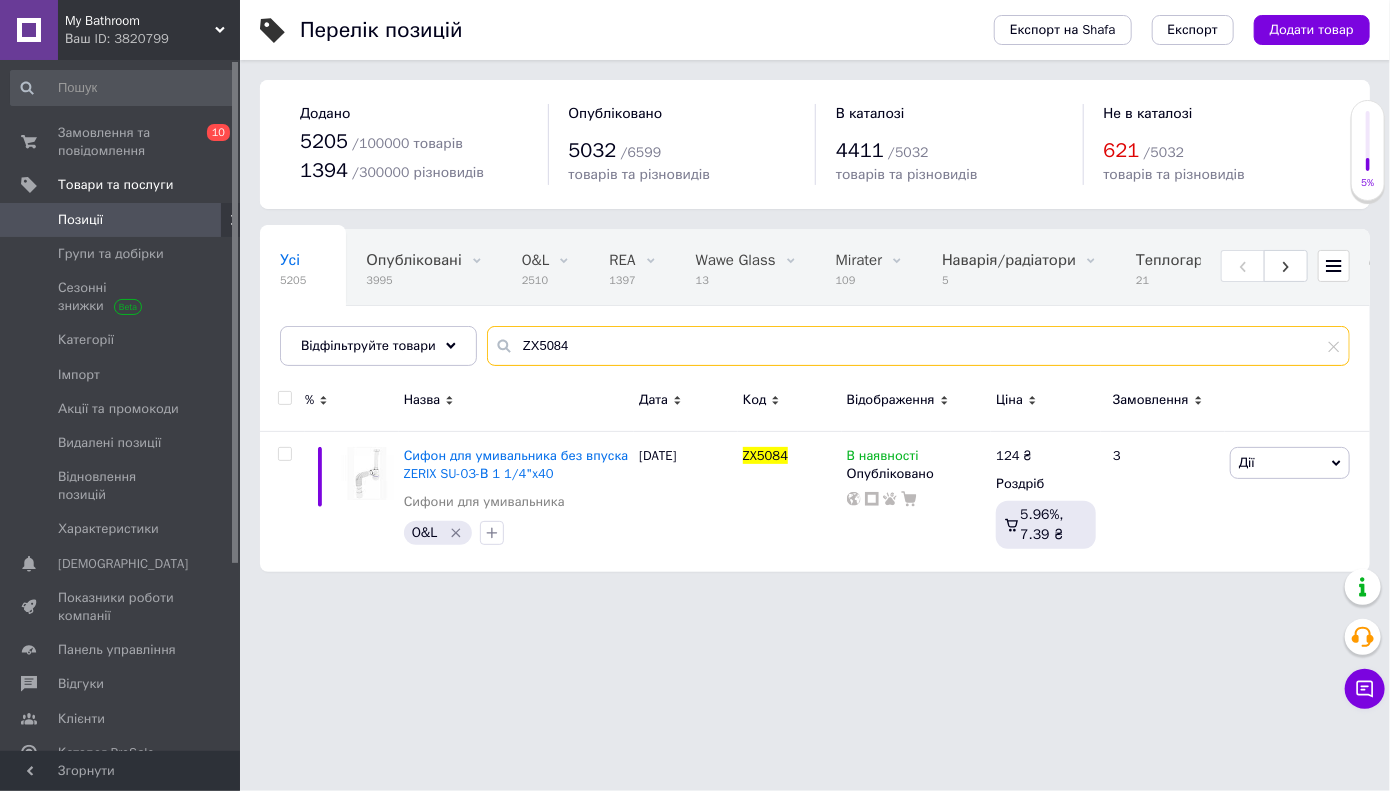drag, startPoint x: 500, startPoint y: 347, endPoint x: 532, endPoint y: 346, distance: 32.01562 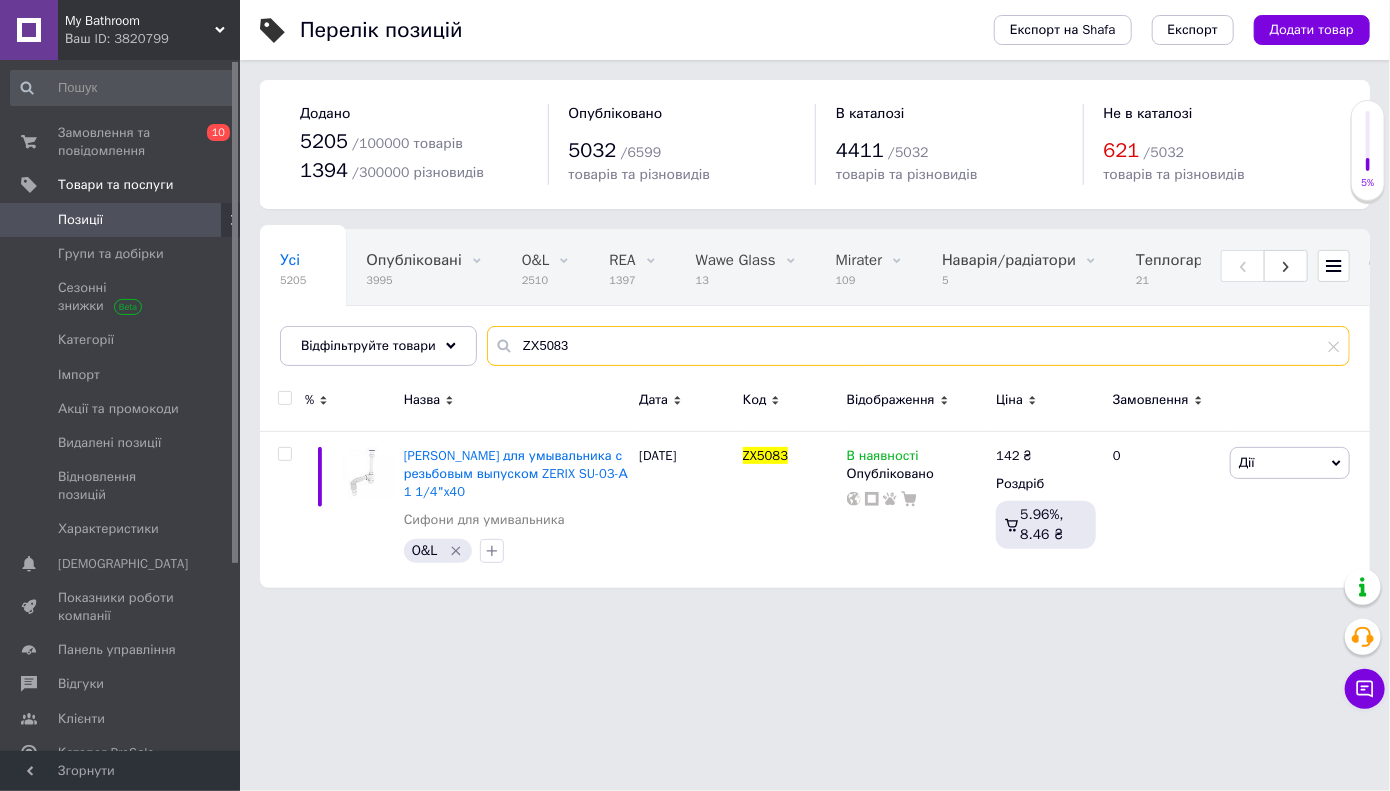 type on "ZX5083" 